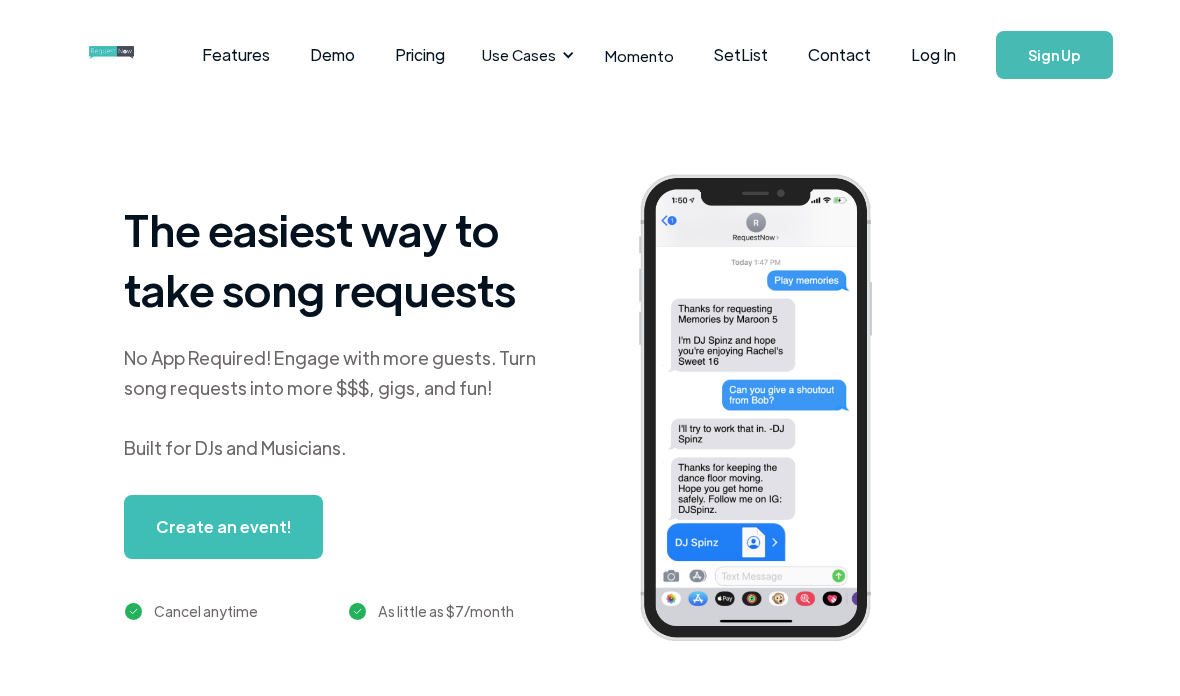 scroll, scrollTop: 0, scrollLeft: 0, axis: both 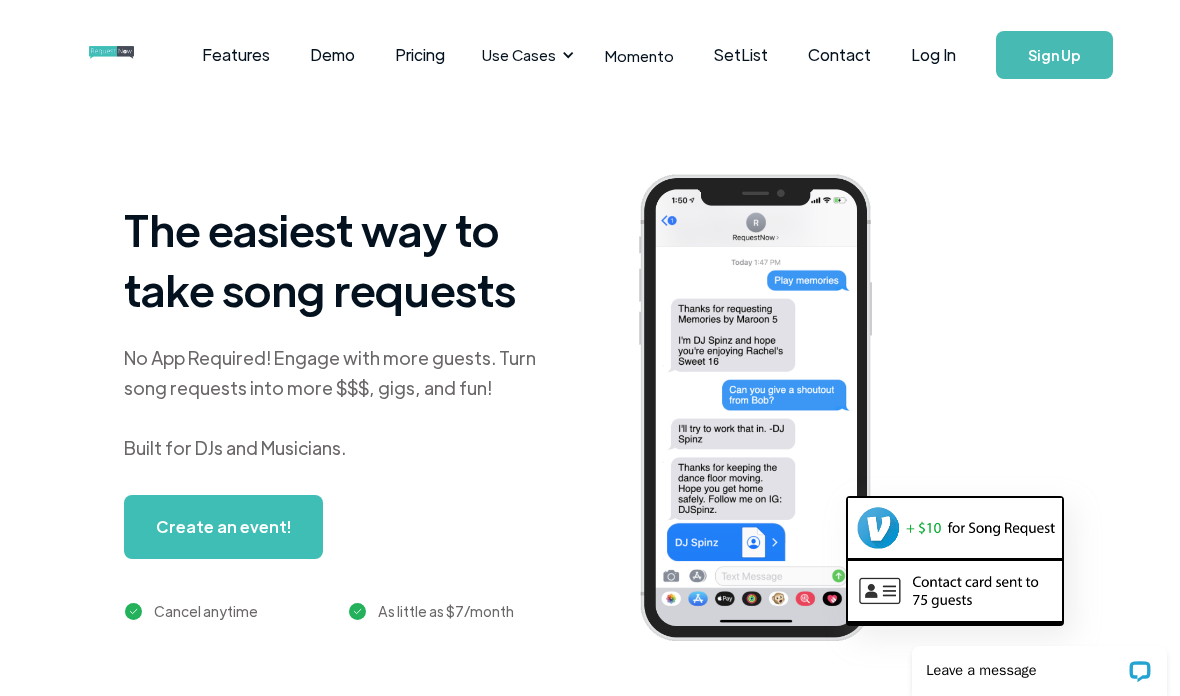 click on "Sign Up" at bounding box center [1054, 55] 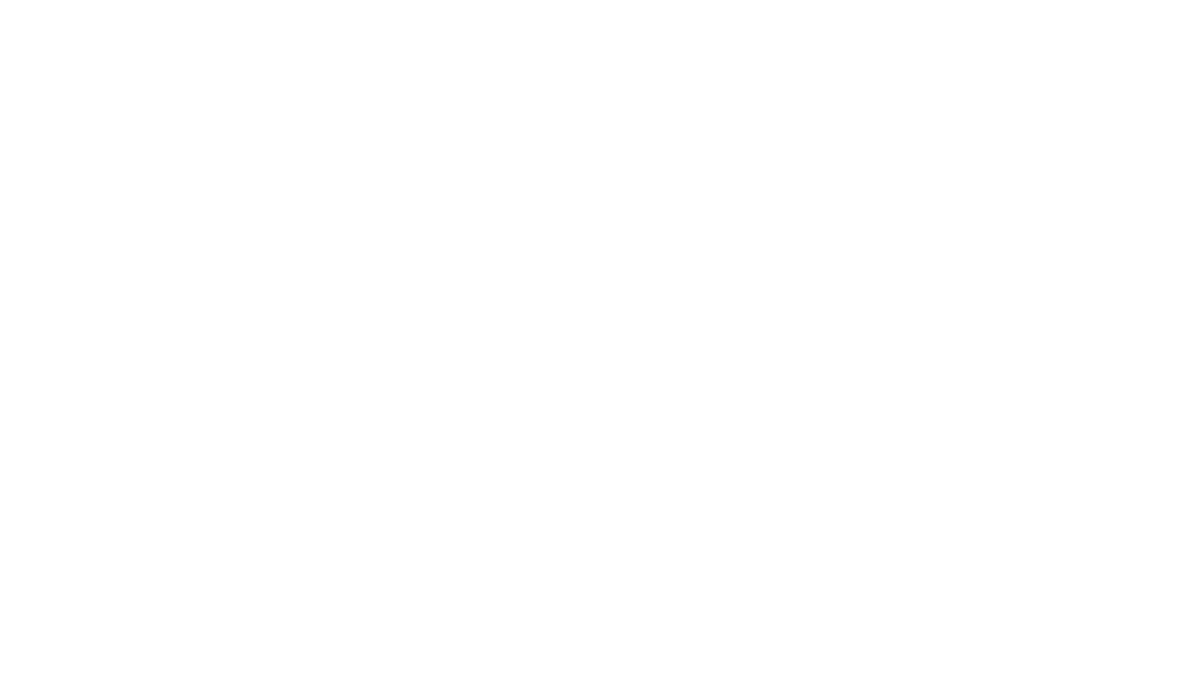 scroll, scrollTop: 0, scrollLeft: 0, axis: both 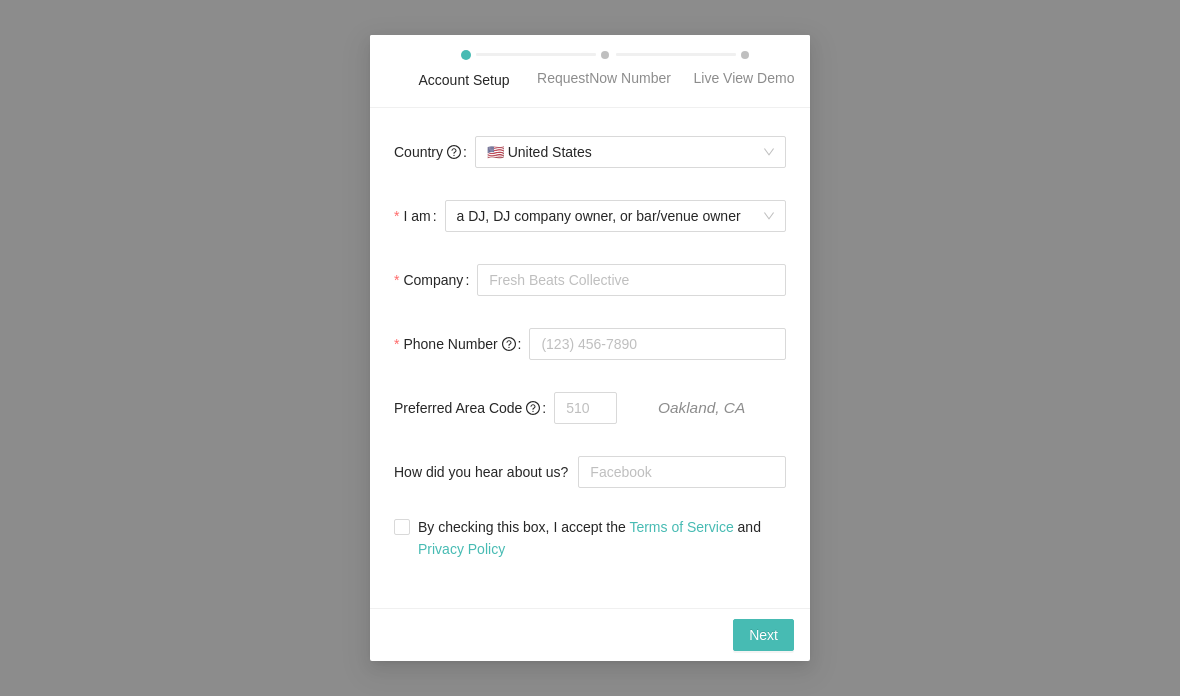 click on "a DJ, DJ company owner, or bar/venue owner" at bounding box center (615, 216) 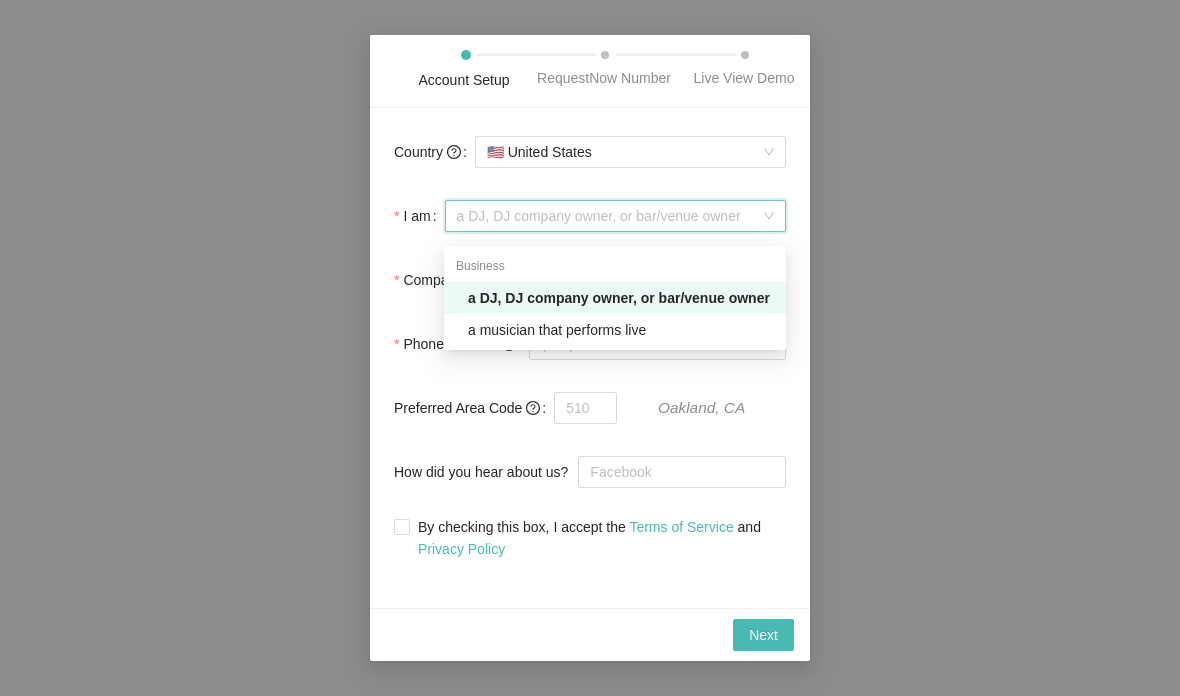 click on "a DJ, DJ company owner, or bar/venue owner" at bounding box center [621, 298] 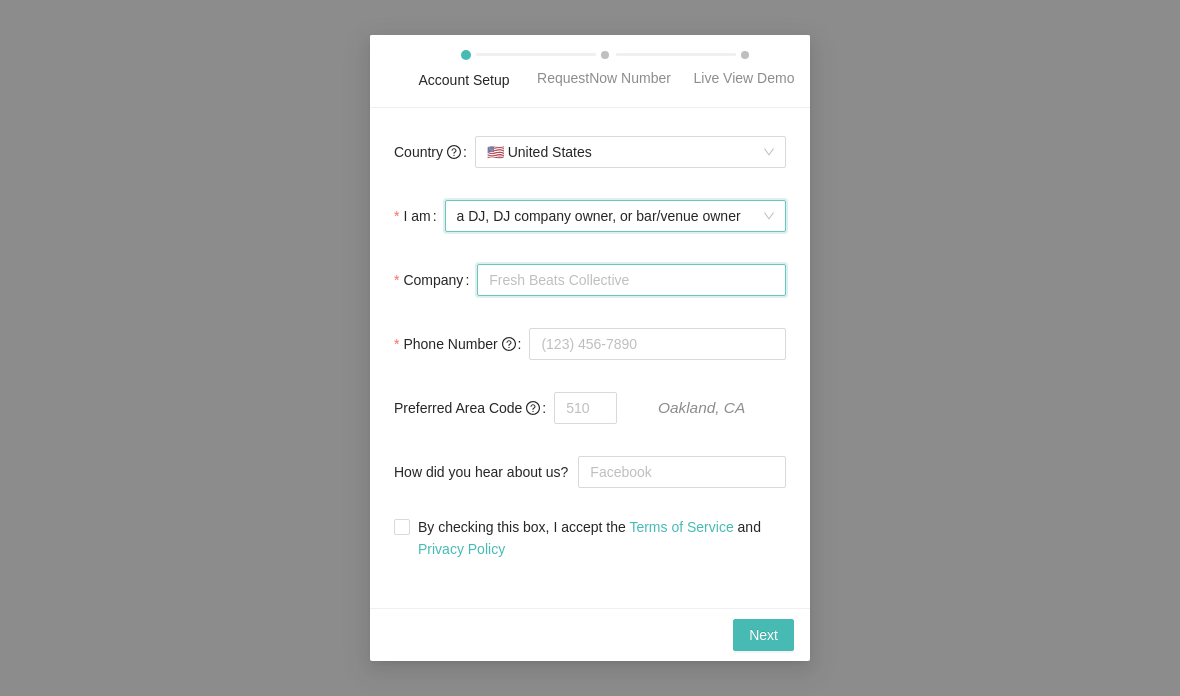 click on "Company" at bounding box center [631, 280] 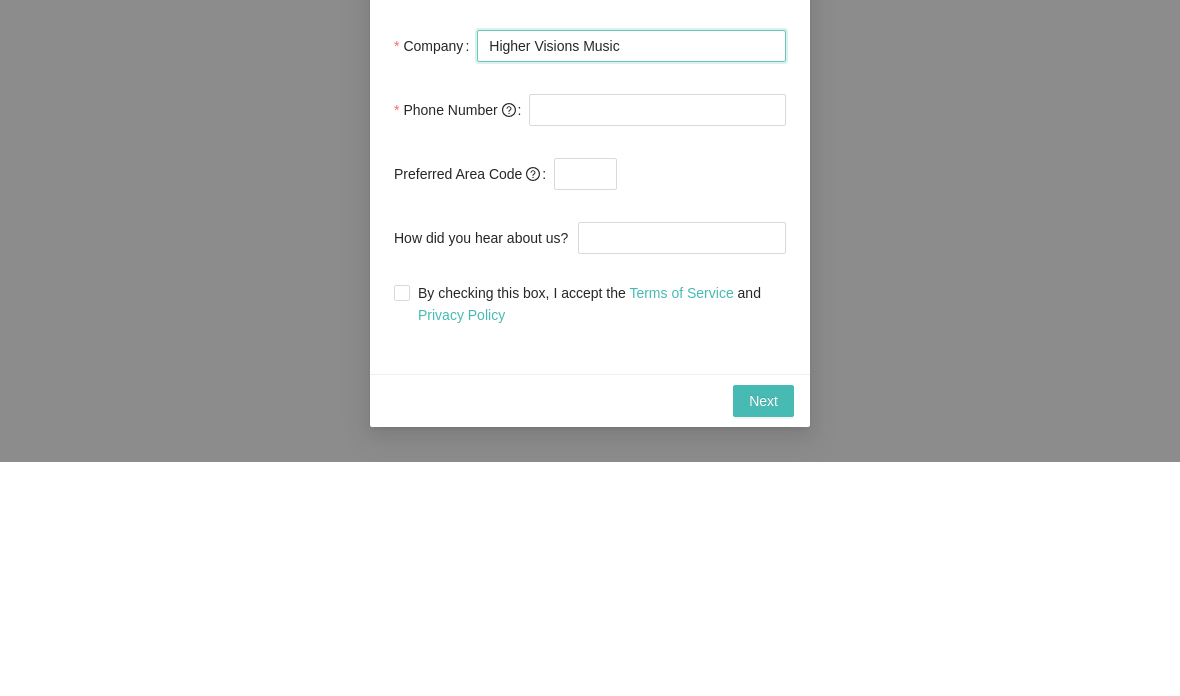 type on "Higher Visions Music" 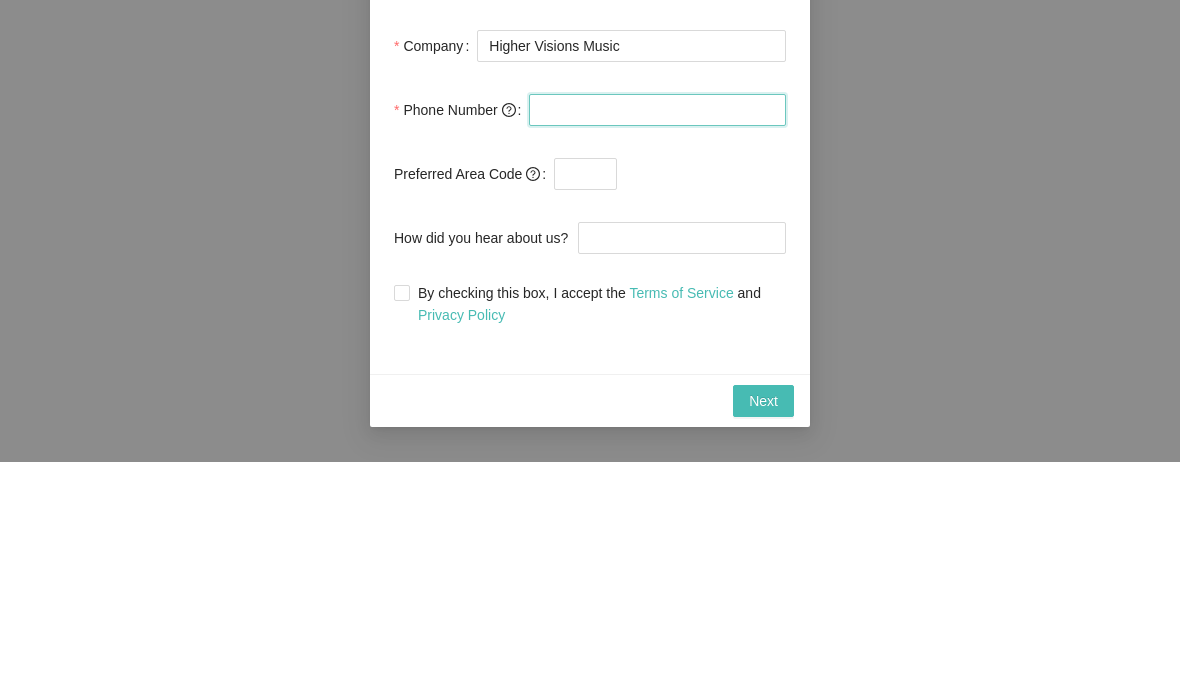 click at bounding box center (657, 344) 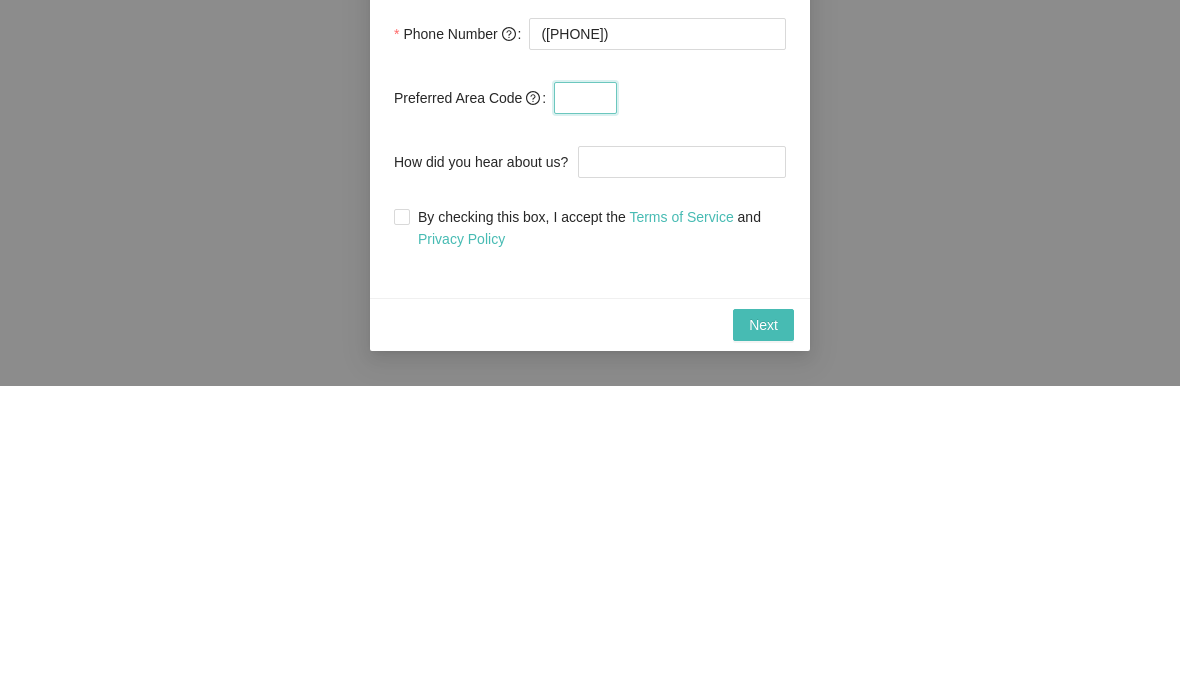 click at bounding box center [585, 408] 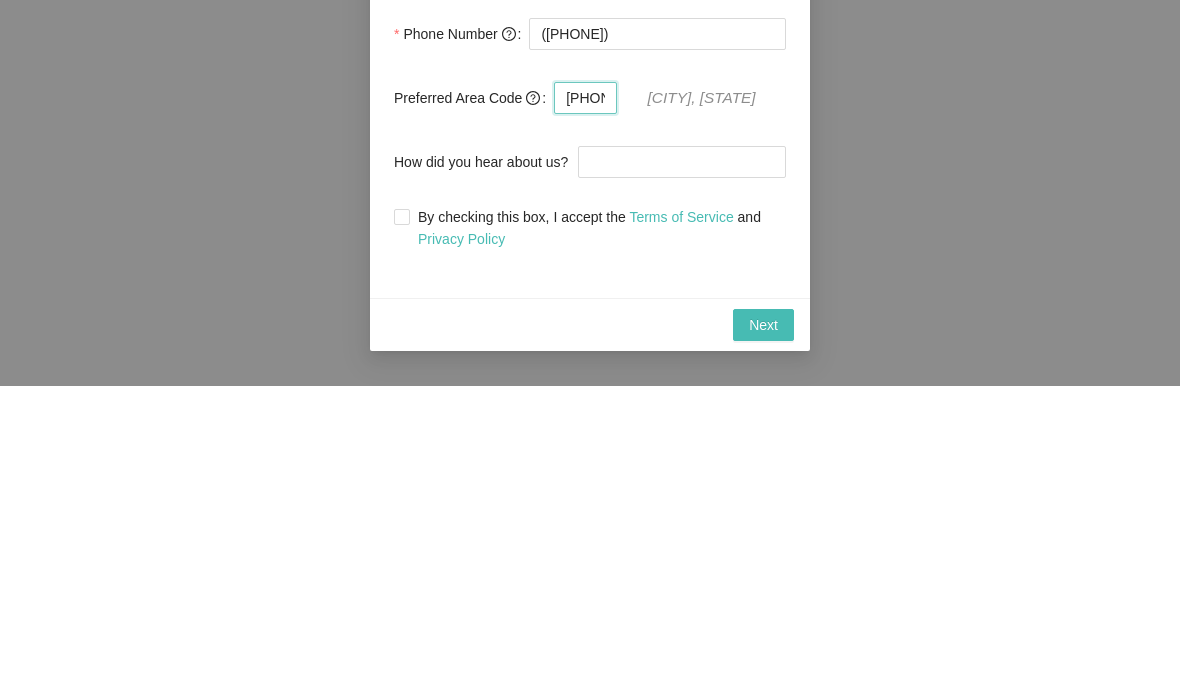type on "[PHONE_AREA_CODE]" 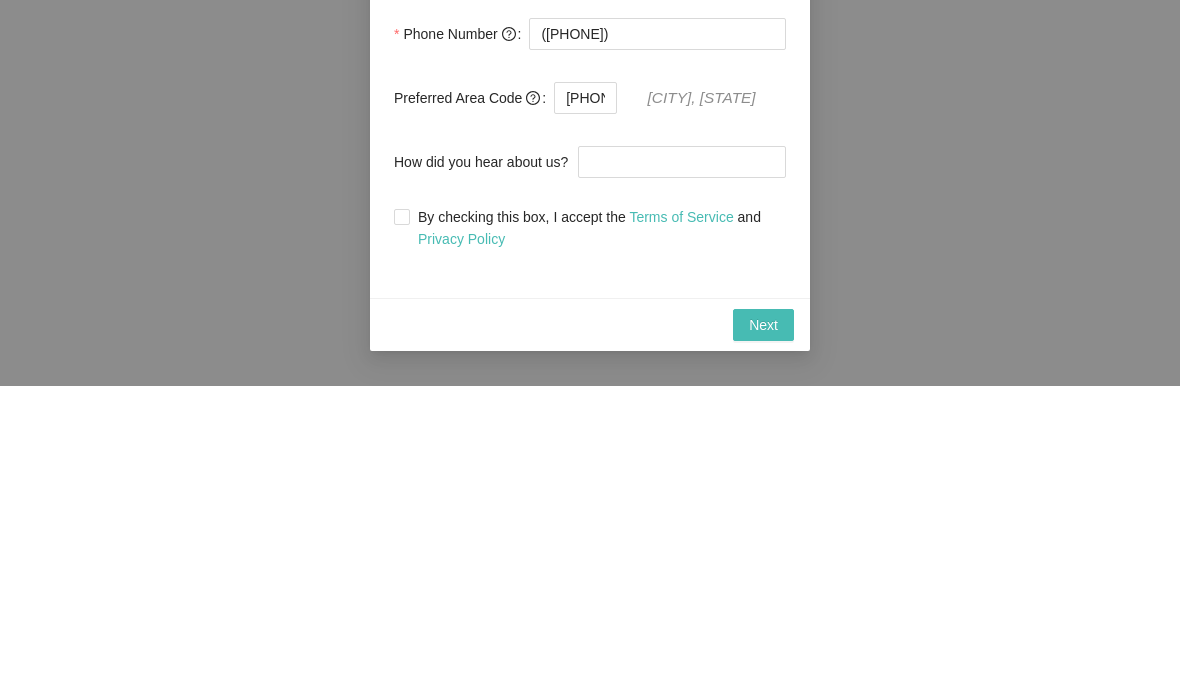 click on "Account Setup RequestNow Number Live View Demo Country   🇺🇸   United States I am a DJ, DJ company owner, or bar/venue owner Company [COMPANY] Phone Number   ([PHONE]) Preferred Area Code   804 Richmond, VA How did you hear about us? By checking this box, I accept the   Terms of Service   and   Privacy Policy Next" at bounding box center [590, 348] 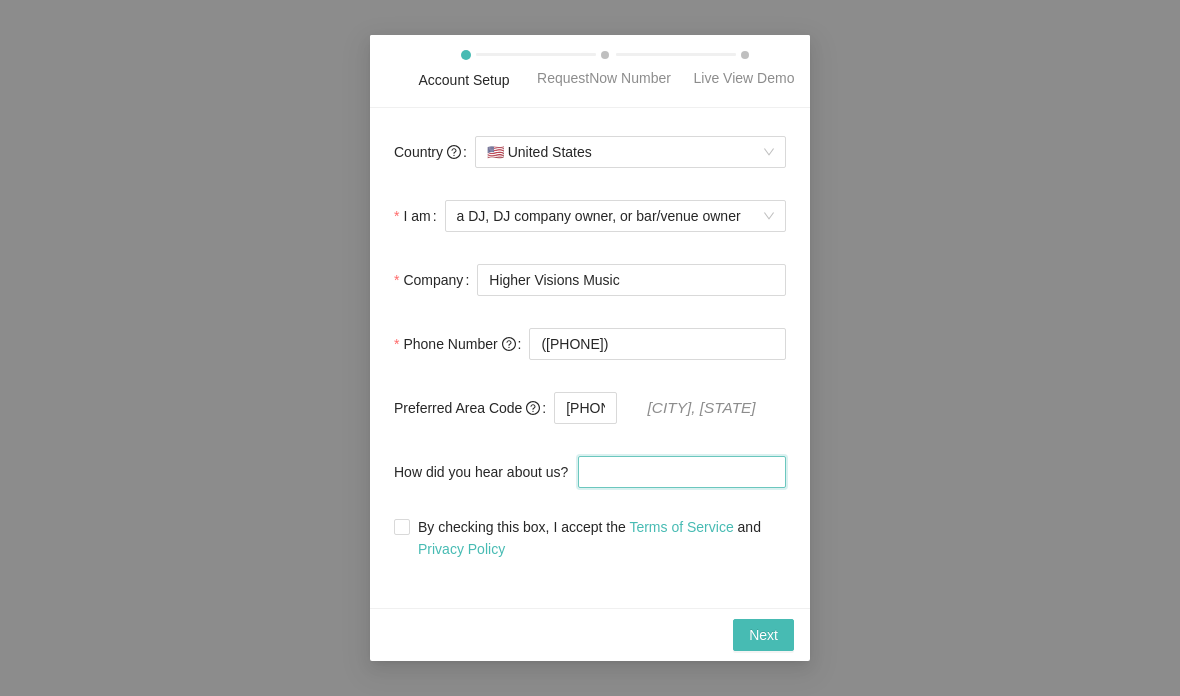 click on "How did you hear about us?" at bounding box center (682, 472) 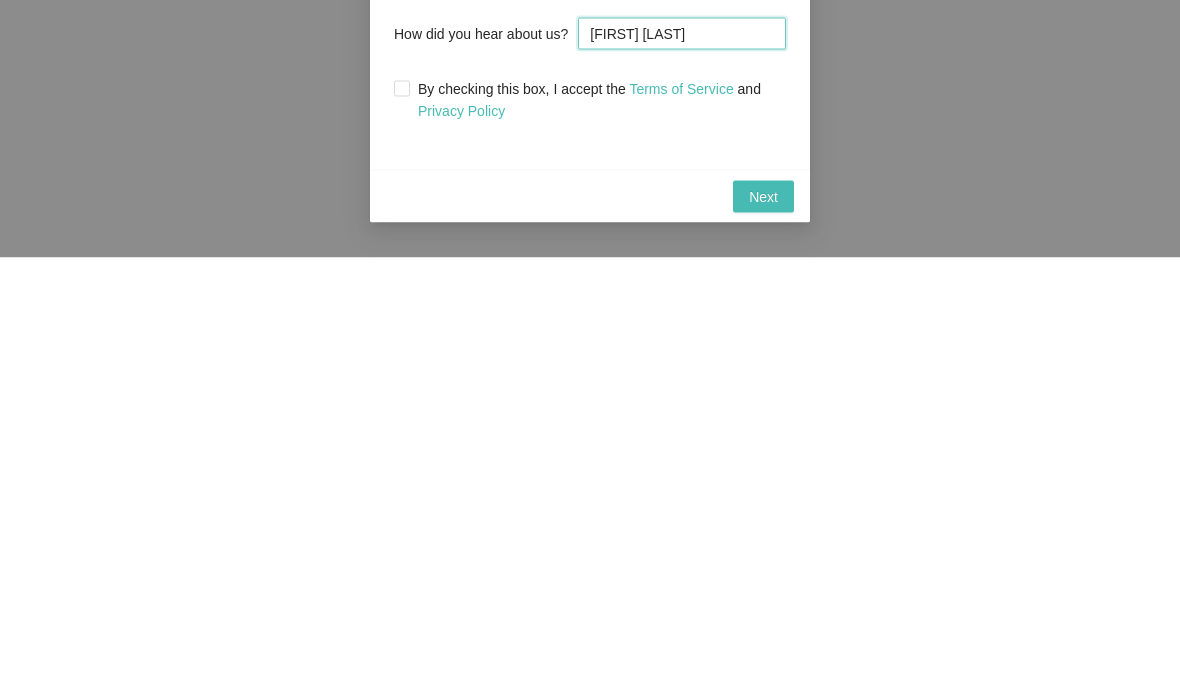 type on "[FIRST] [LAST]" 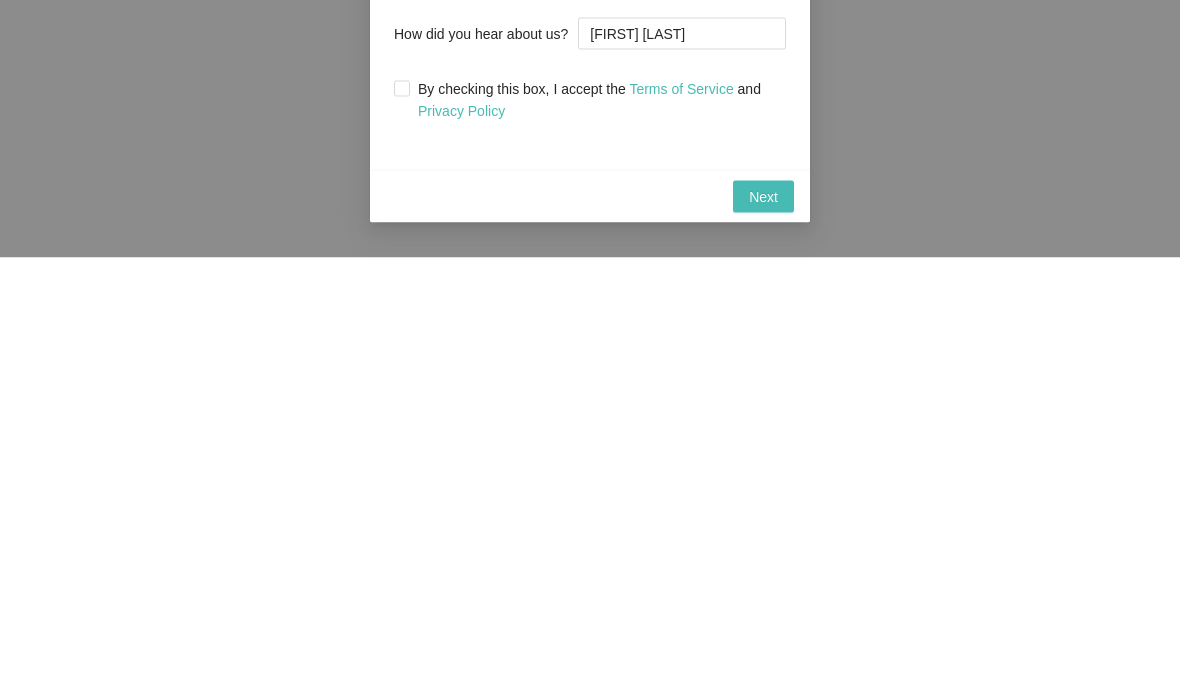 click on "By checking this box, I accept the   Terms of Service   and   Privacy Policy" at bounding box center [598, 538] 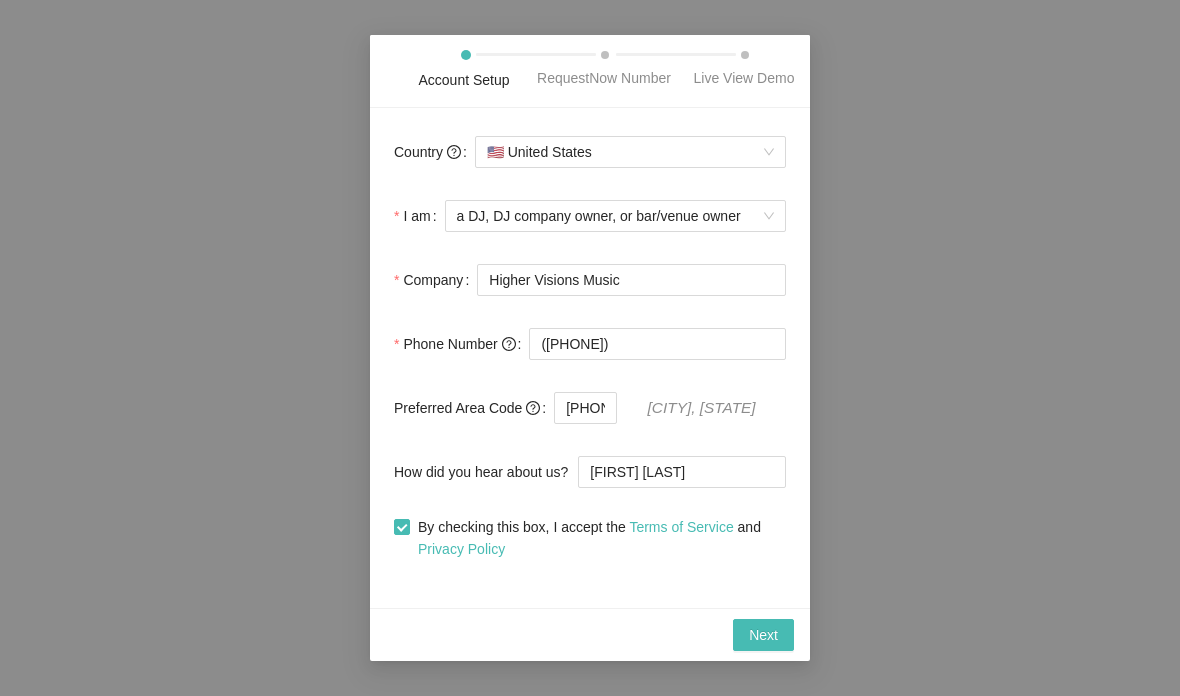 click on "Next" at bounding box center [763, 635] 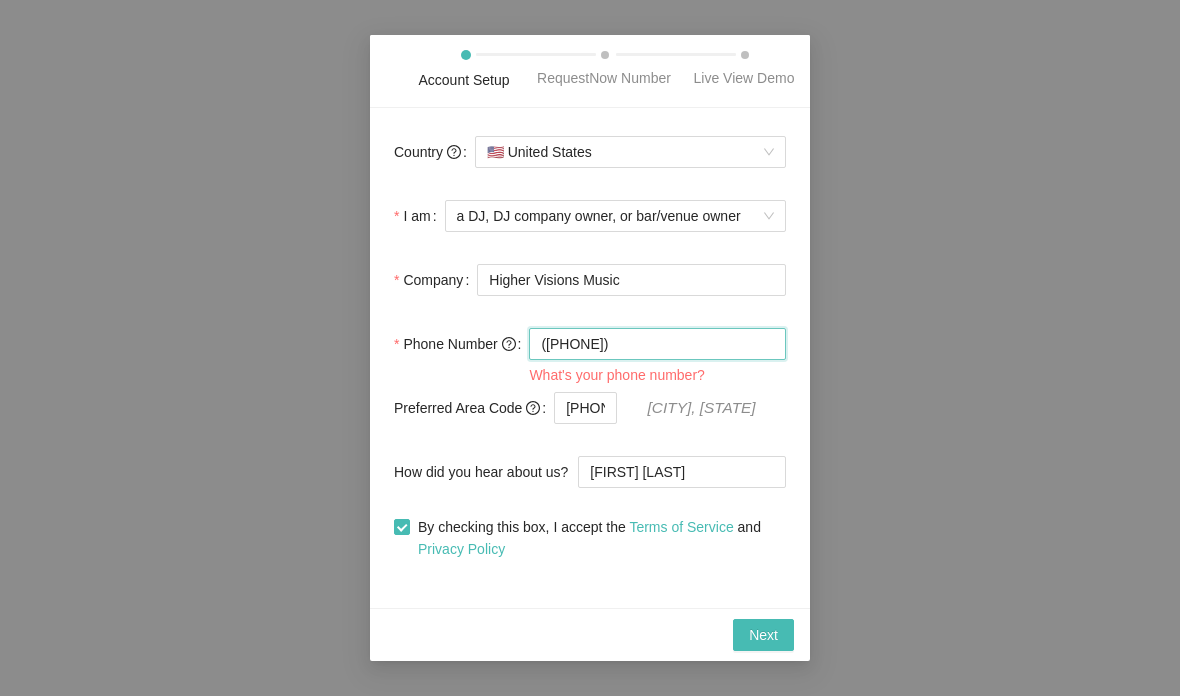 click on "([PHONE])" at bounding box center (657, 344) 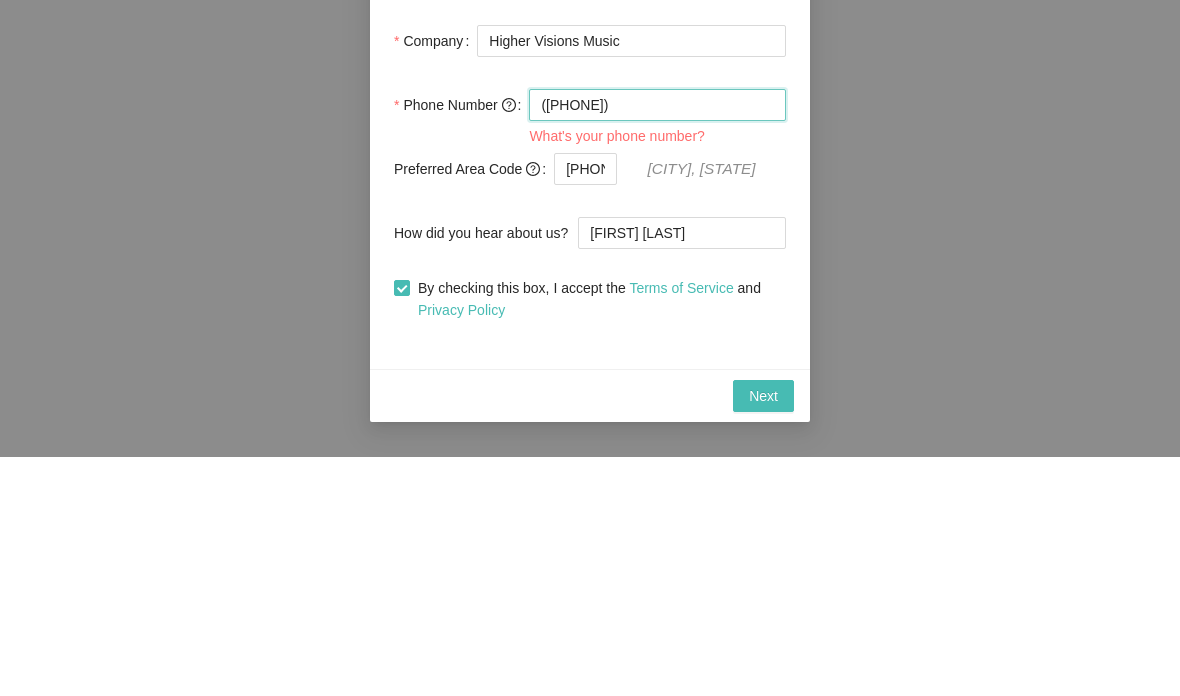 click on "([PHONE])" at bounding box center [657, 344] 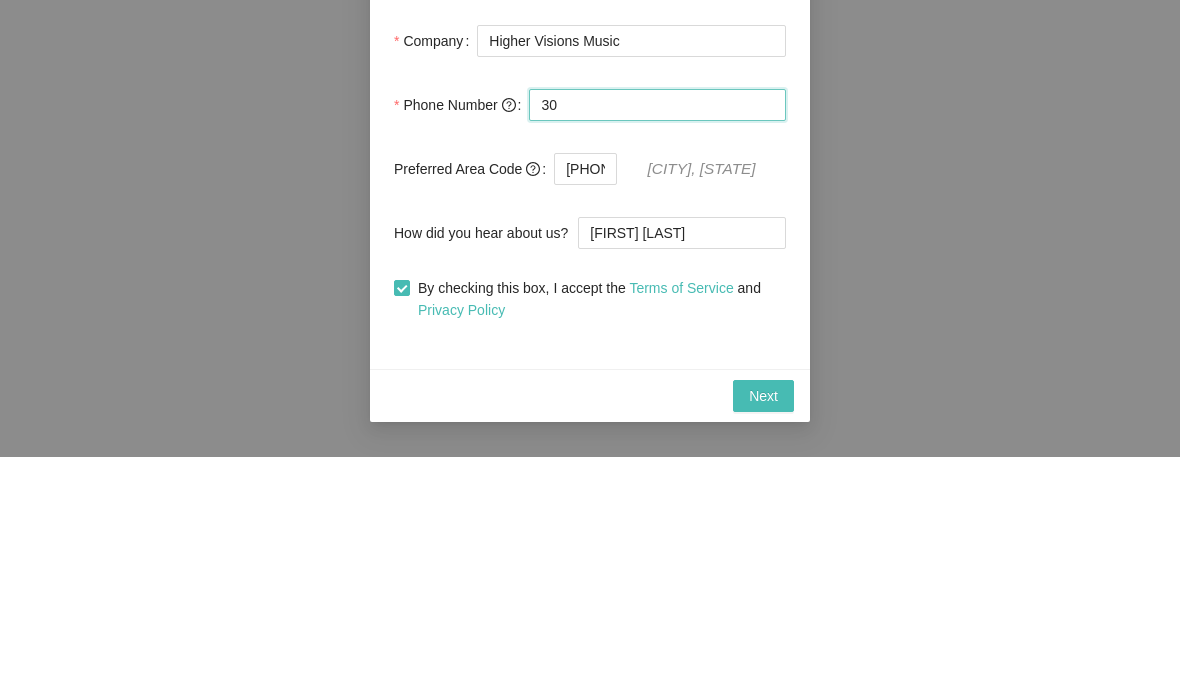 type on "3" 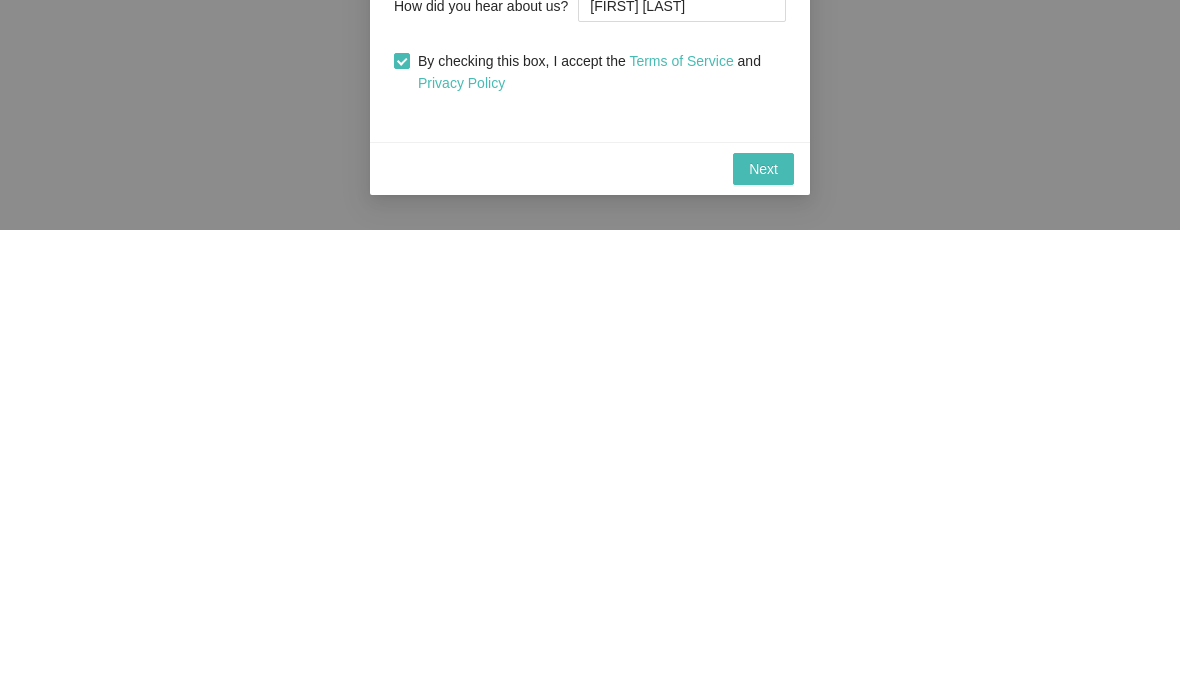 type on "([PHONE])" 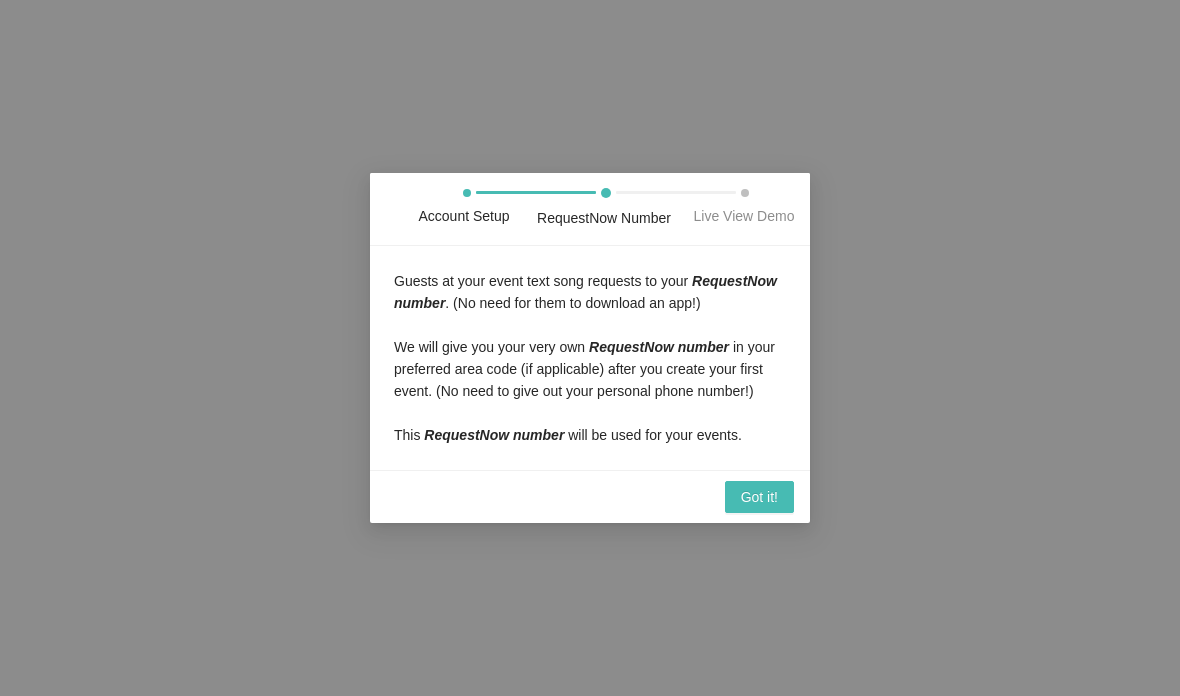 click on "Got it!" at bounding box center [759, 497] 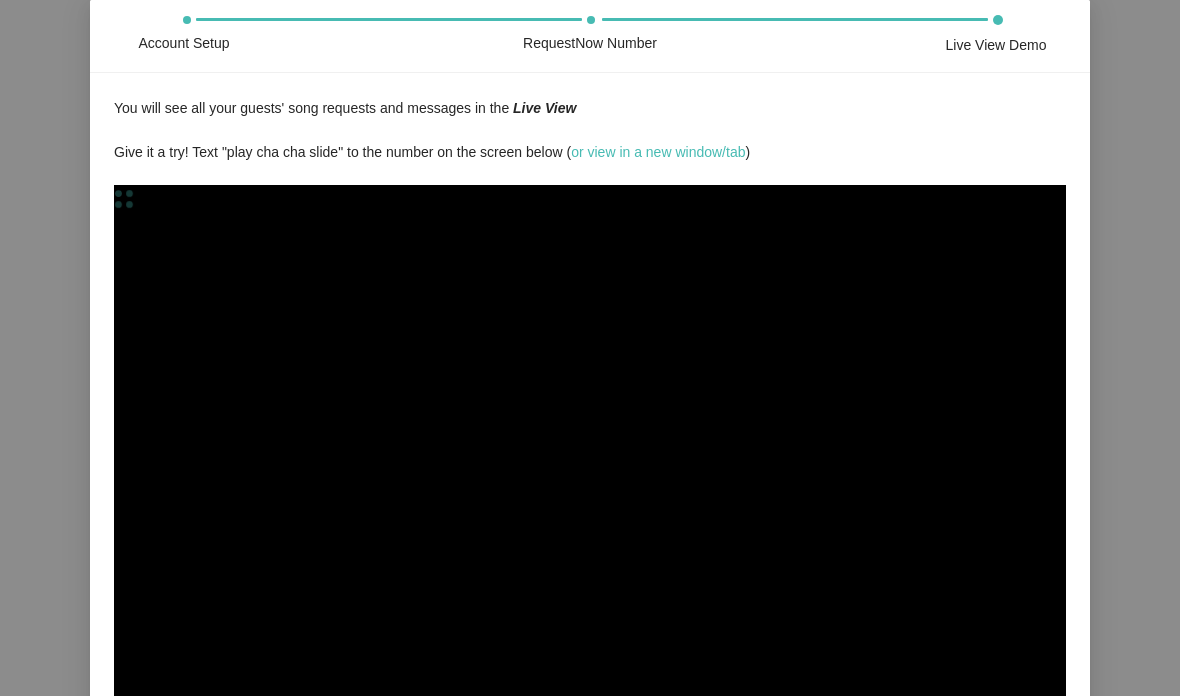 scroll, scrollTop: 0, scrollLeft: 0, axis: both 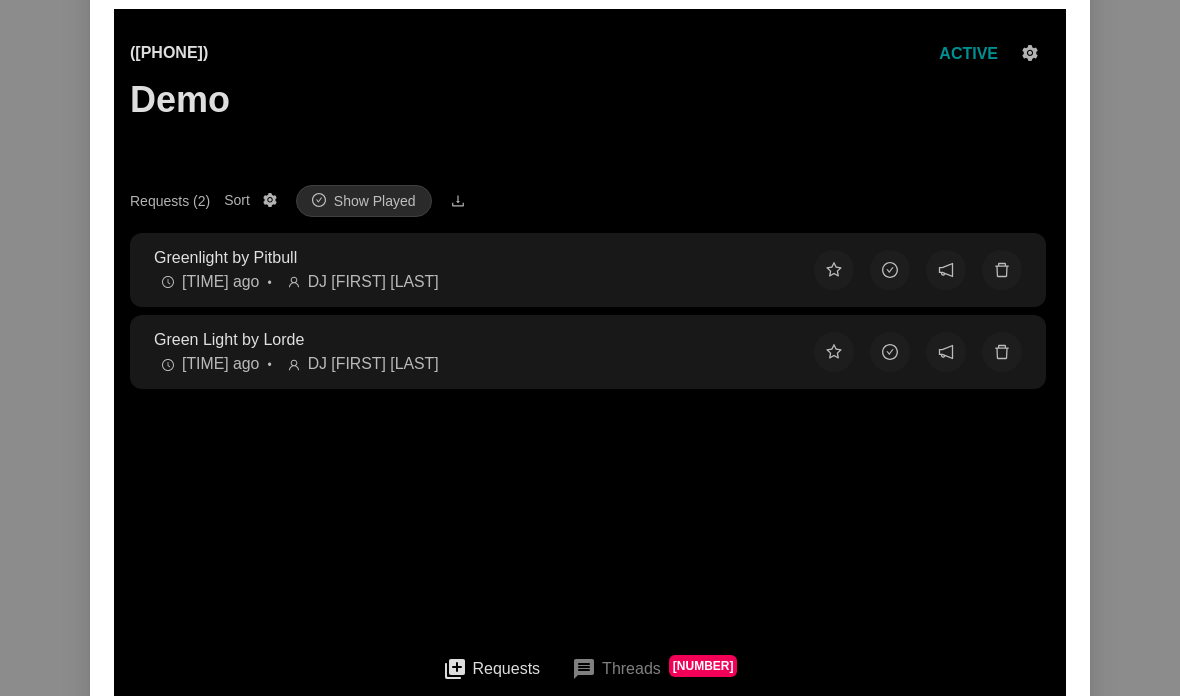 click at bounding box center [946, 270] 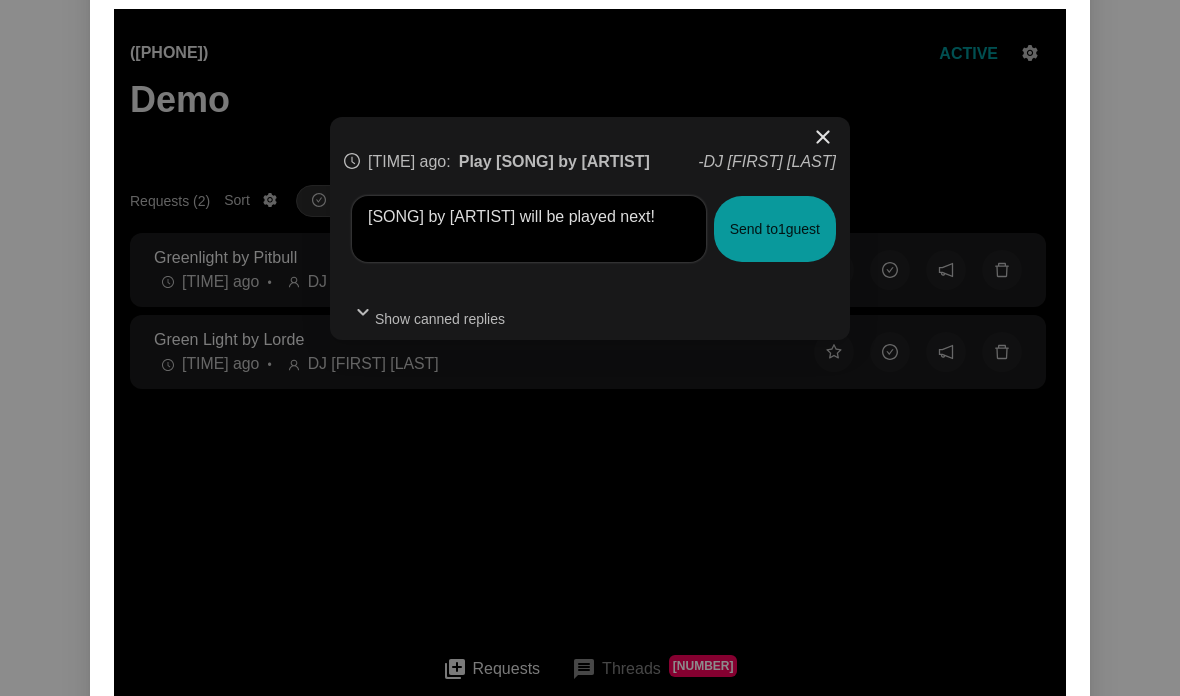 click on "close" at bounding box center (823, 137) 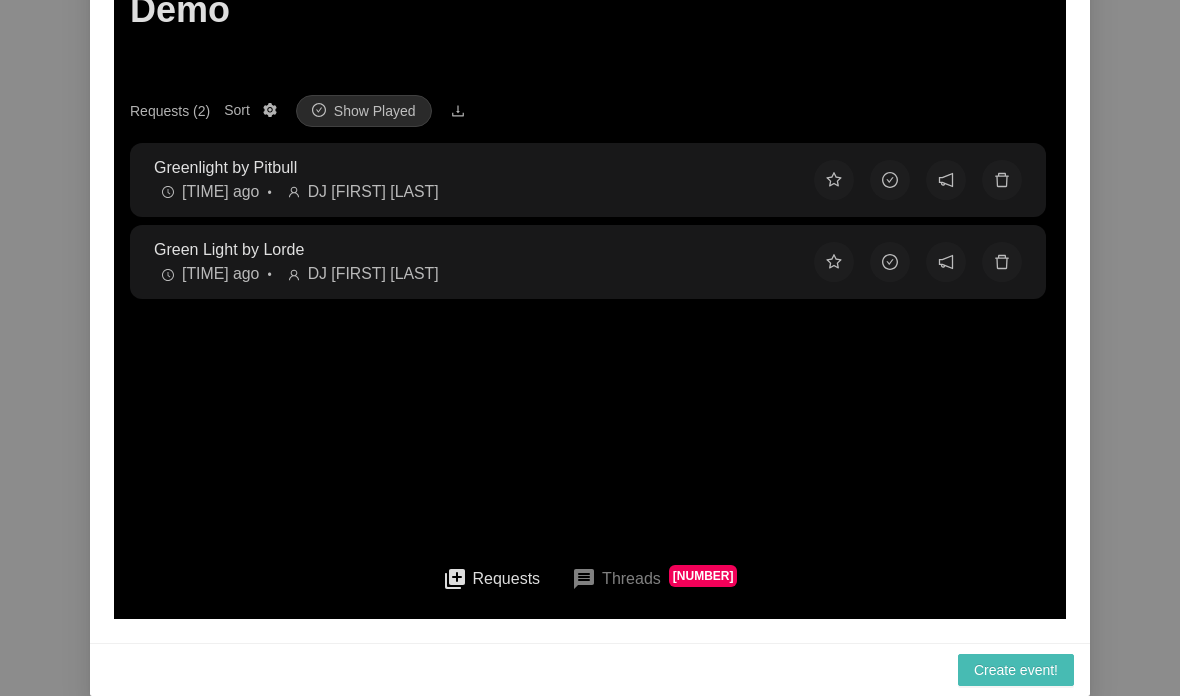 scroll, scrollTop: 286, scrollLeft: 0, axis: vertical 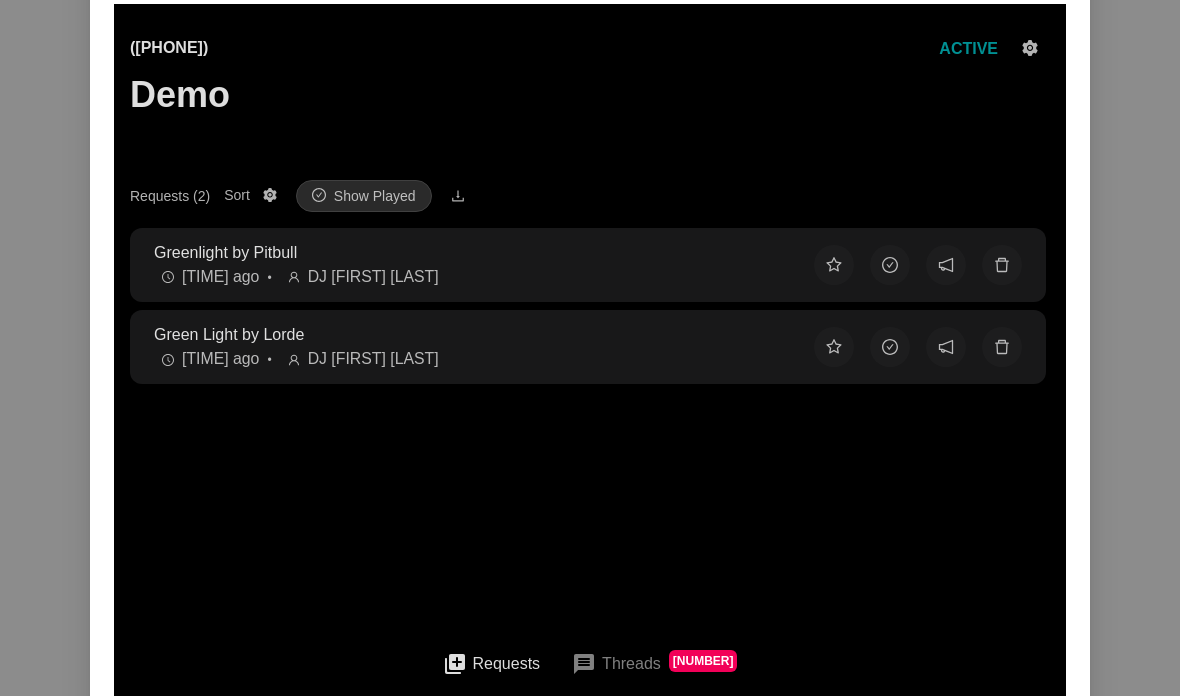 click at bounding box center [1030, 48] 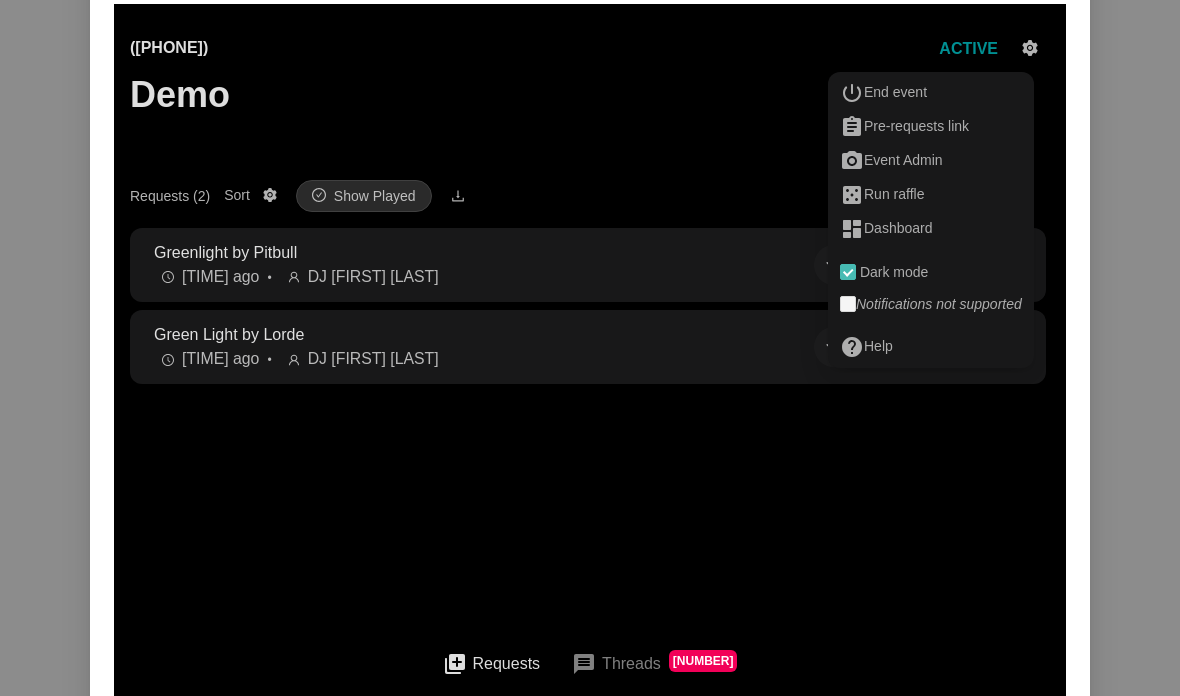 click on "Account Setup RequestNow Number Live View Demo You will see all your guests' song requests and messages in the Live View Give it a try! Text "play cha cha slide" to the number on the screen below ( or view in a new window/tab ) Create event!" at bounding box center (590, 348) 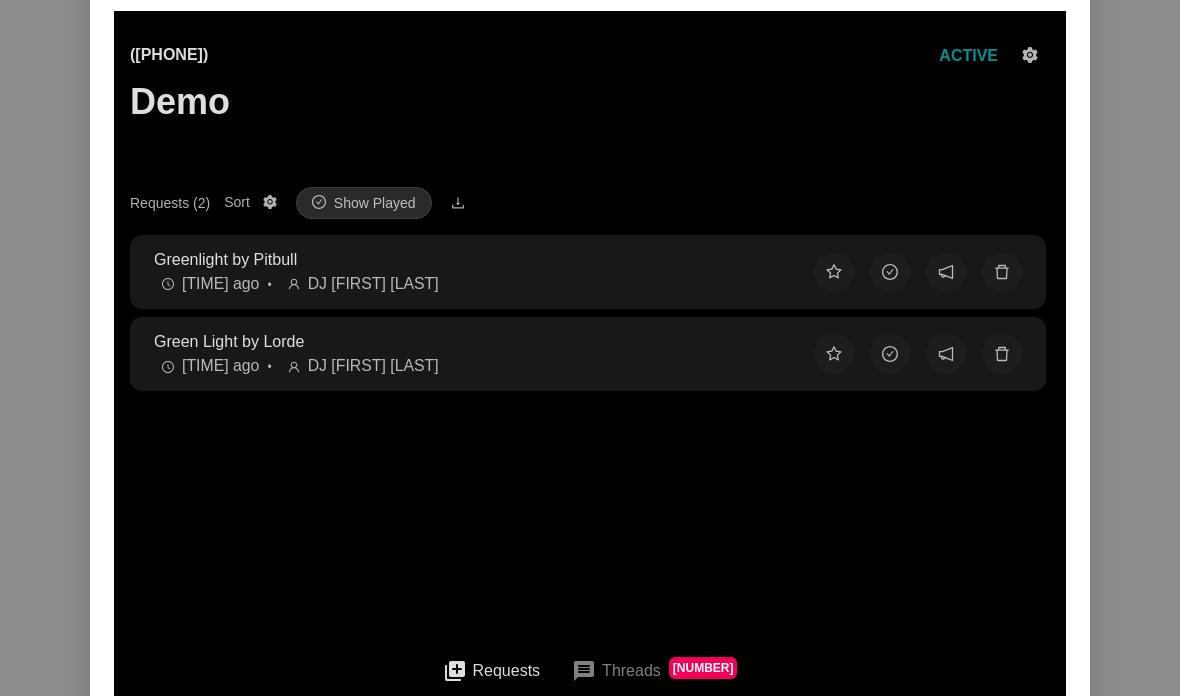 scroll, scrollTop: 134, scrollLeft: 0, axis: vertical 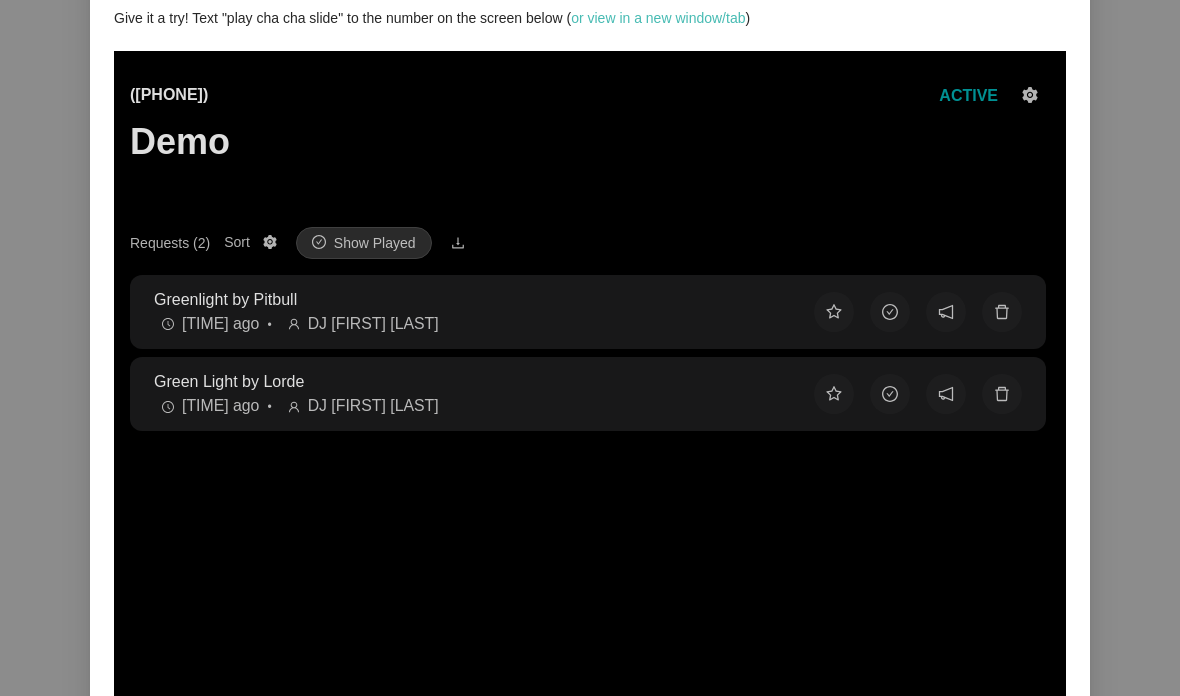 click on "([PHONE]) Demo ACTIVE" at bounding box center [590, 155] 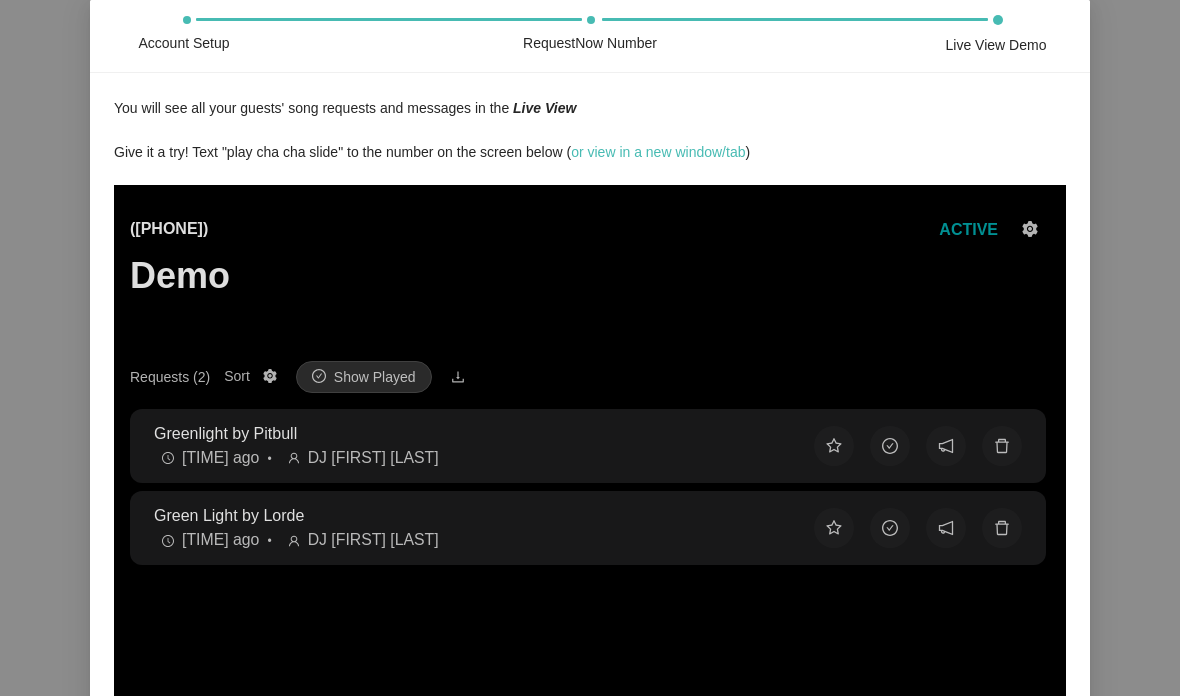 scroll, scrollTop: 0, scrollLeft: 0, axis: both 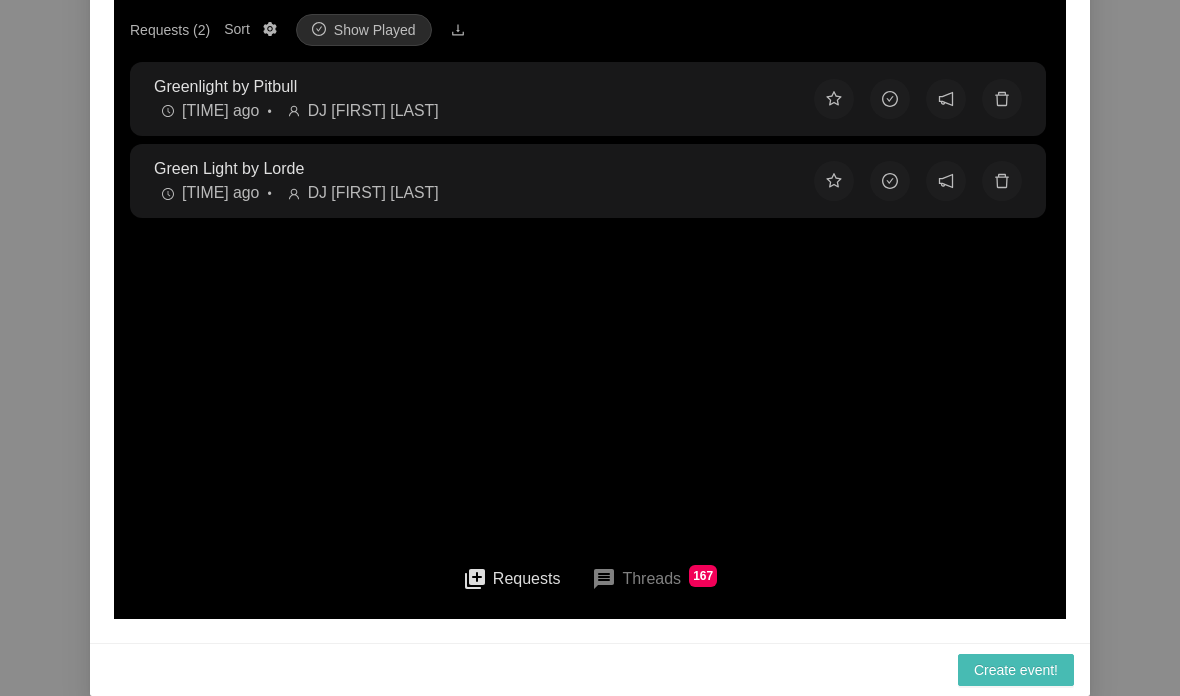 click on "message Threads [NUMBER]" at bounding box center (654, 579) 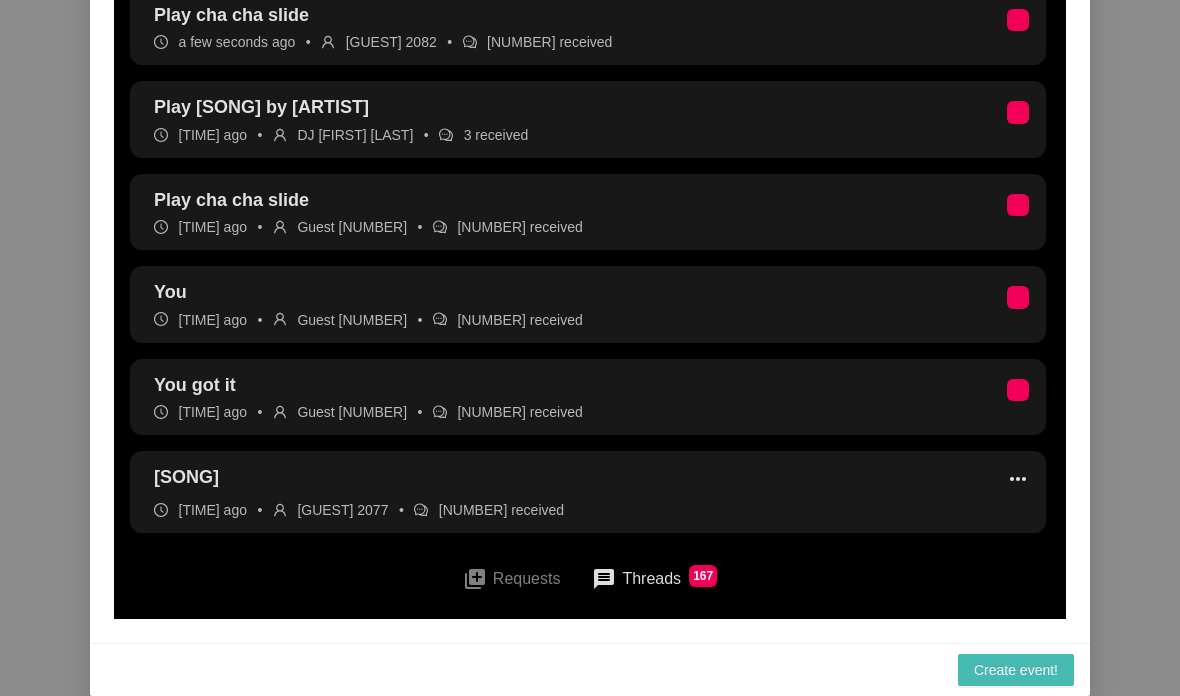 scroll, scrollTop: 0, scrollLeft: 0, axis: both 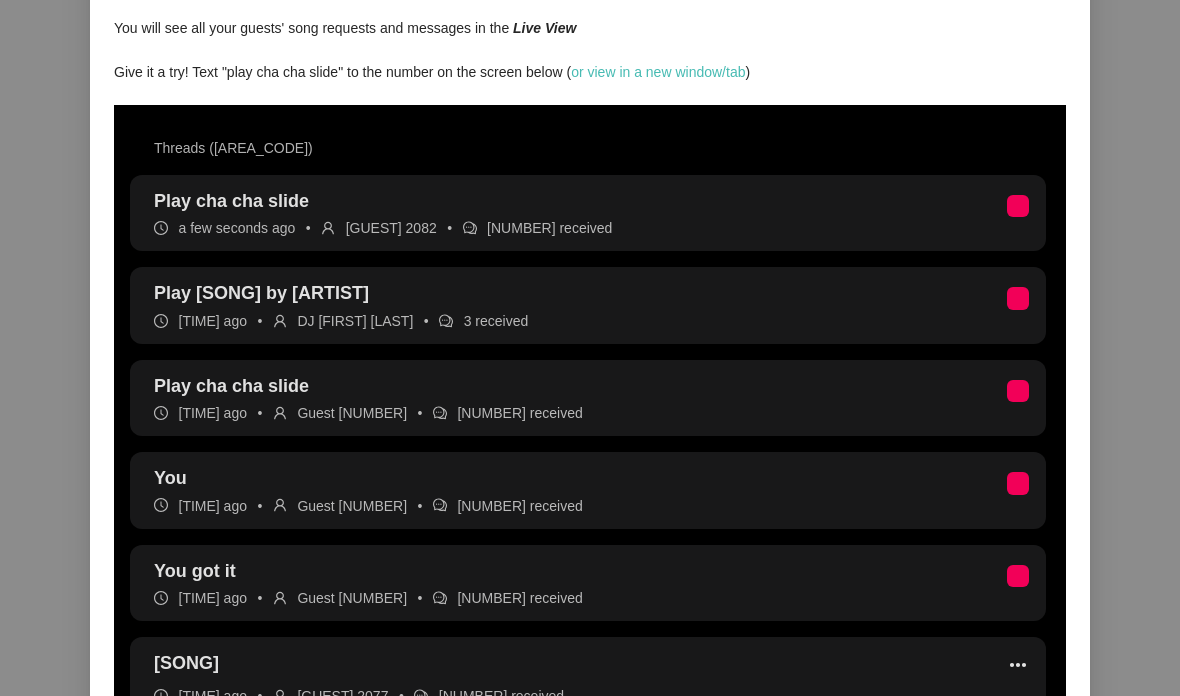 click on "Play [SONG] [ARTIST] [TIME] ago • Guest [NUMBER] • [NUMBER] received" at bounding box center [588, 213] 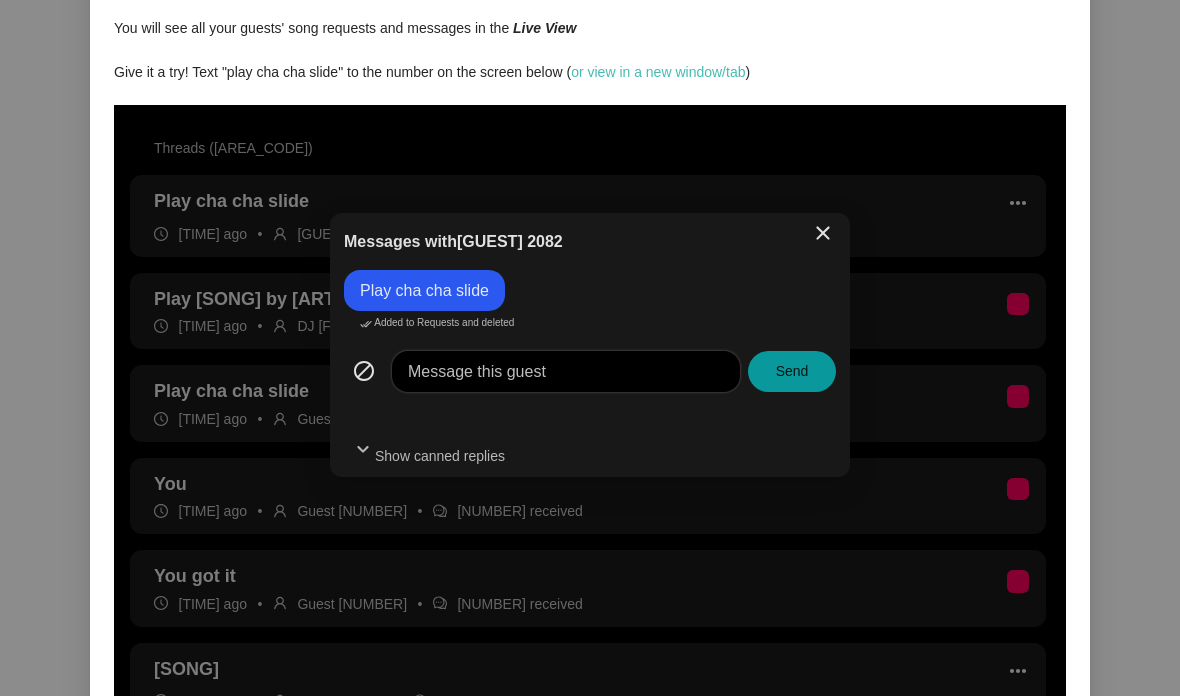 click on "You will see all your guests' song requests and messages in the   Live View Give it a try! Text "play [SONG]" to the number on the screen below ( or view in a new window/tab )" at bounding box center [590, 411] 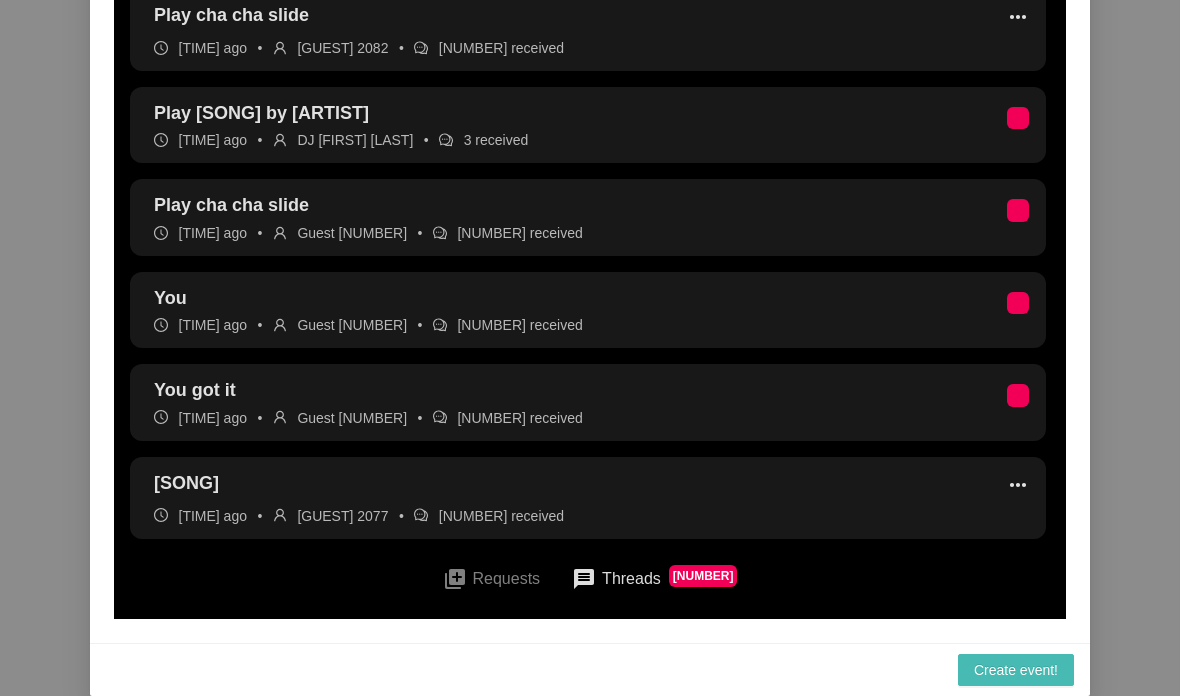 scroll, scrollTop: 286, scrollLeft: 0, axis: vertical 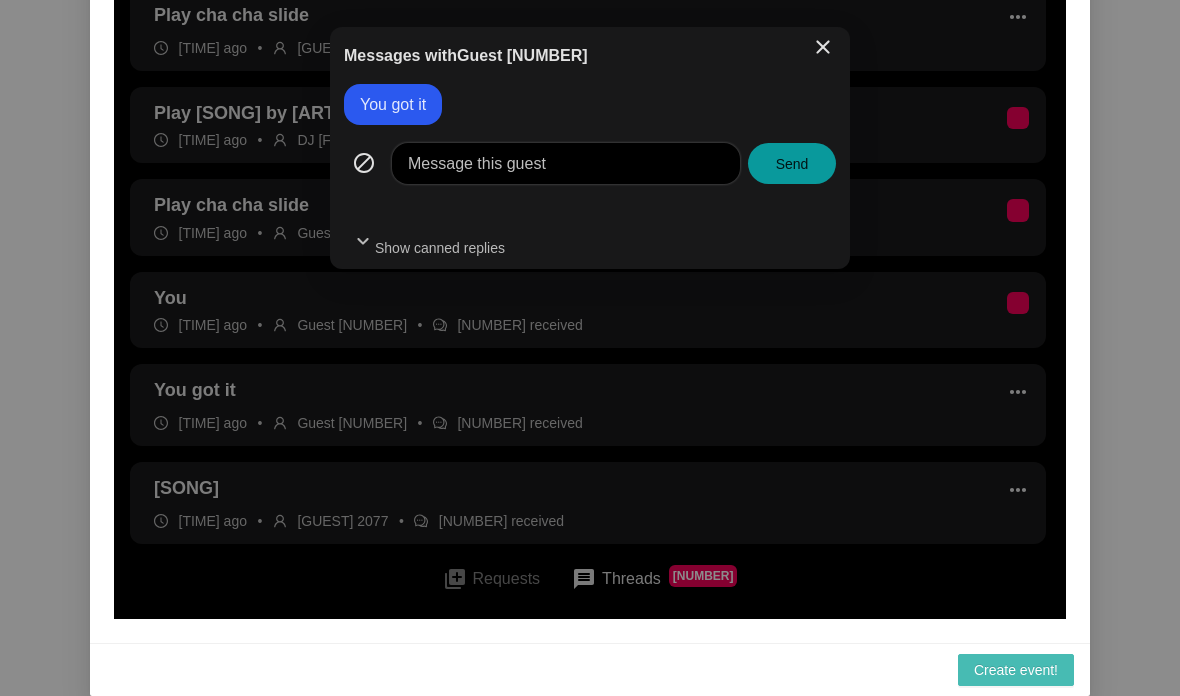 click on "close" at bounding box center [823, 54] 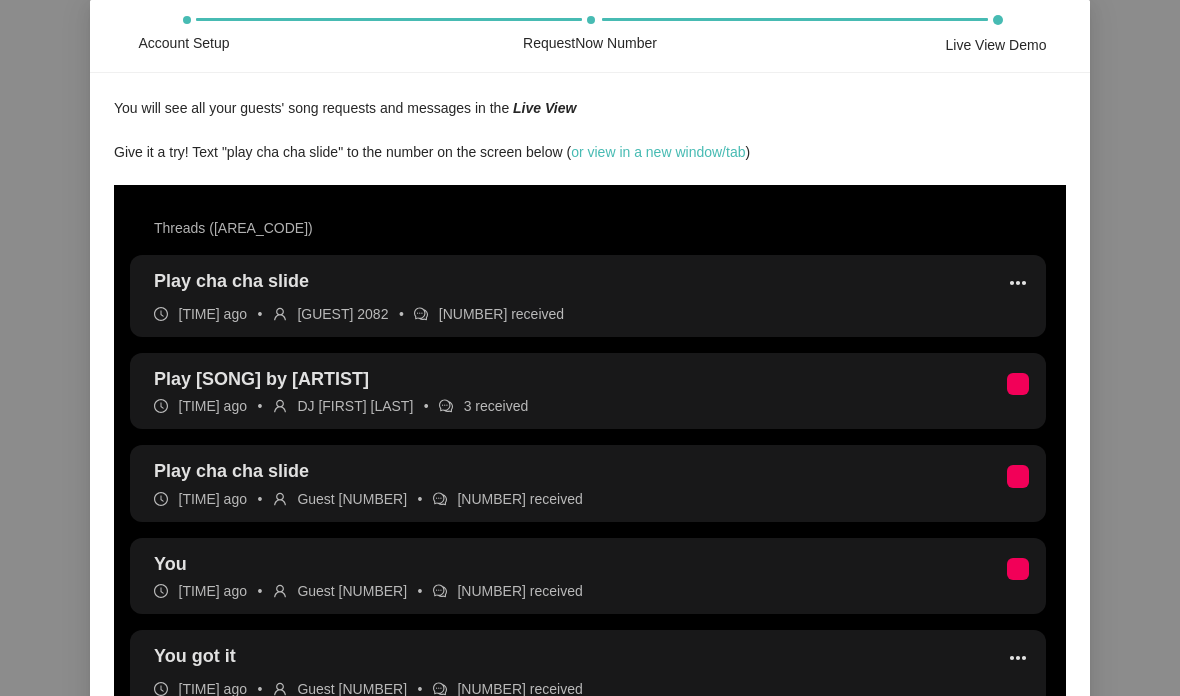 scroll, scrollTop: 0, scrollLeft: 0, axis: both 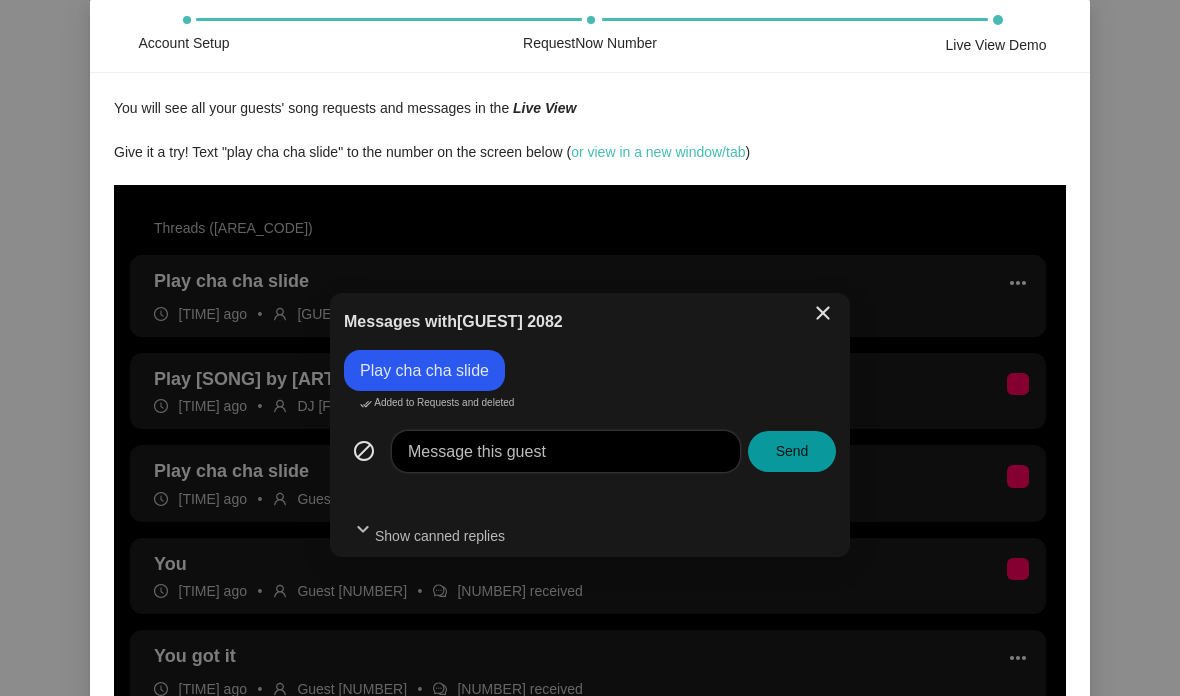 click on "close" at bounding box center [823, 313] 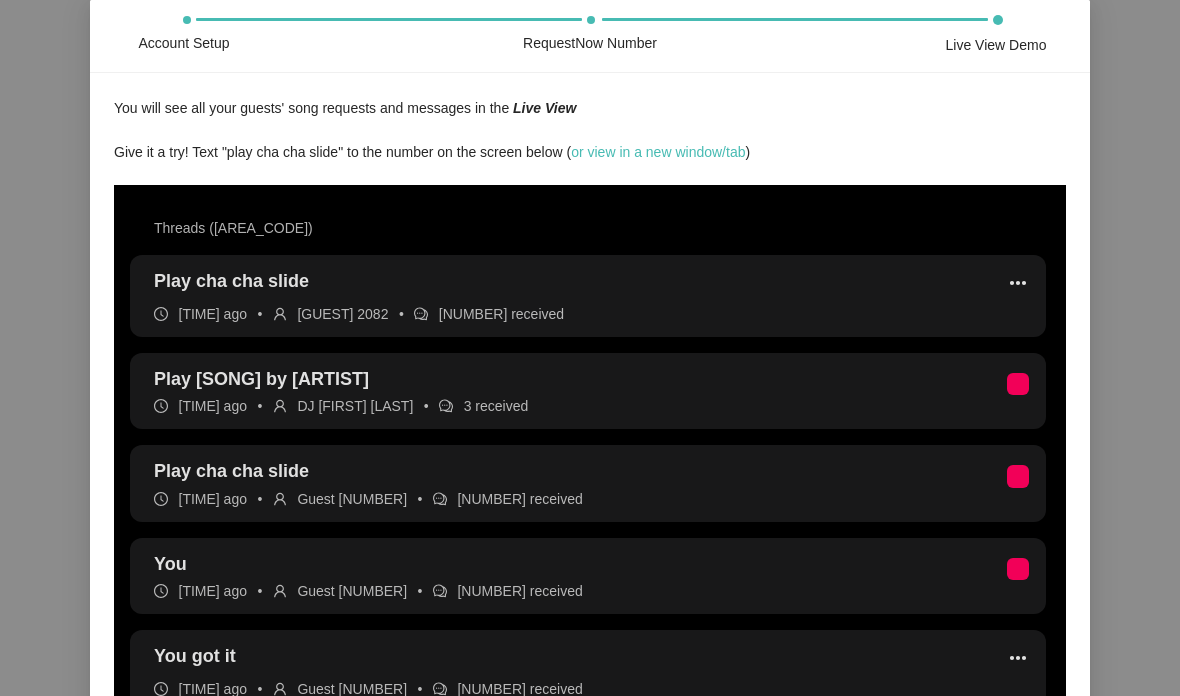 click on "[TIME] ago • [GUEST] [NUMBER] • [NUMBER] received" at bounding box center [359, 314] 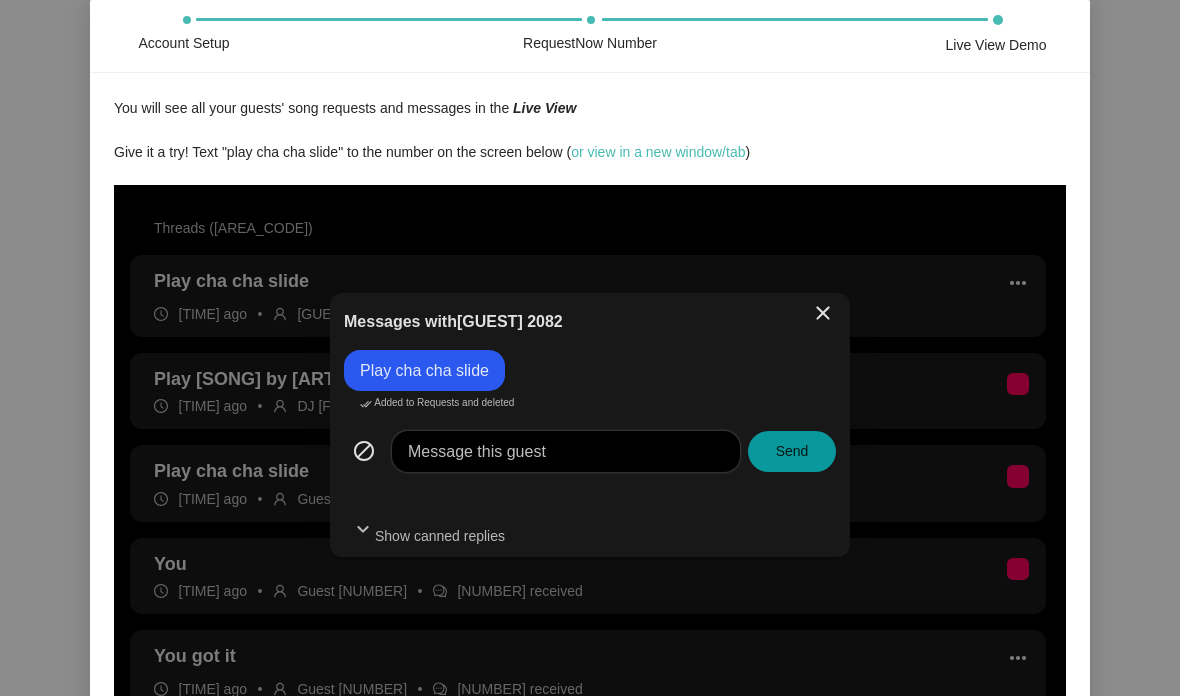 click on "Play cha cha slide" at bounding box center [424, 370] 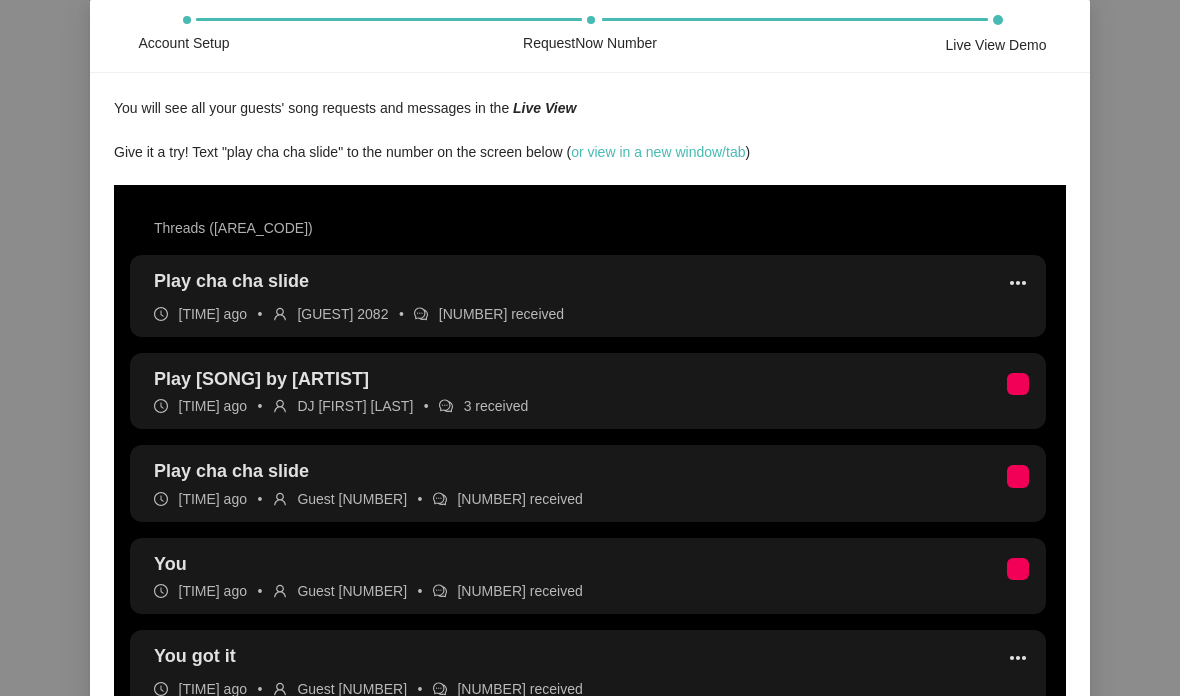 click on "Account Setup RequestNow Number Live View Demo You will see all your guests' song requests and messages in the Live View Give it a try! Text "play cha cha slide" to the number on the screen below ( or view in a new window/tab ) Create event!" at bounding box center [590, 348] 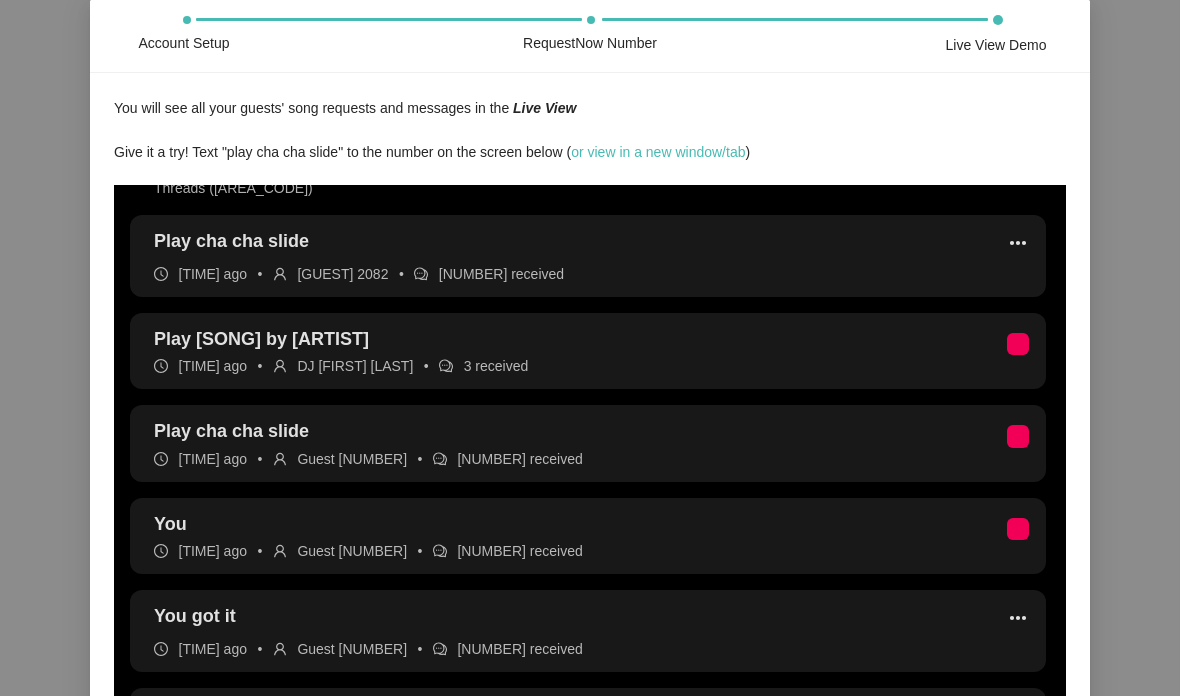 scroll, scrollTop: 40, scrollLeft: 0, axis: vertical 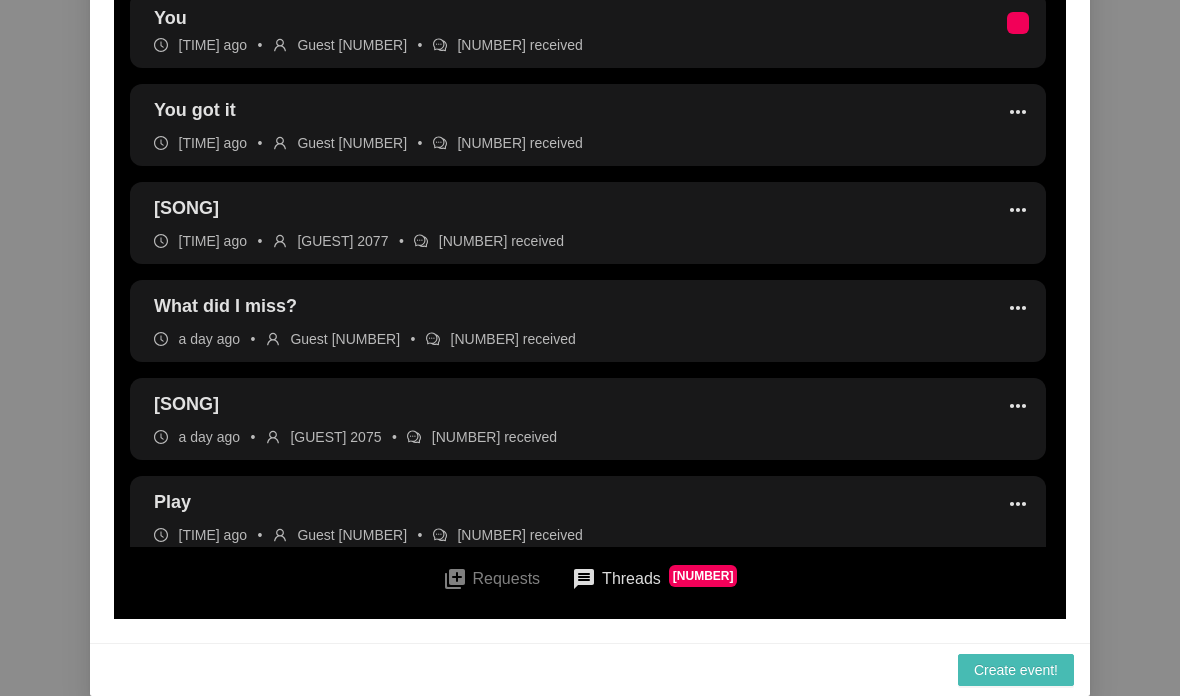 click on "queue  Requests" at bounding box center (492, 578) 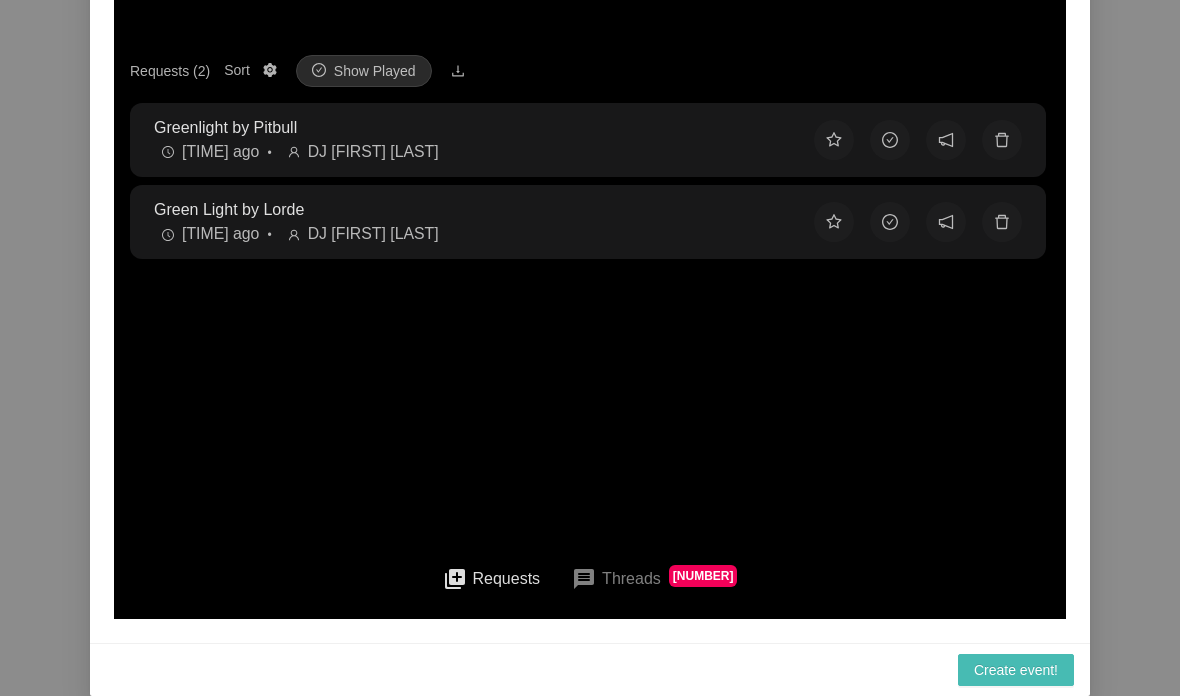 click on "message  Threads   [NUMBER]" at bounding box center [654, 579] 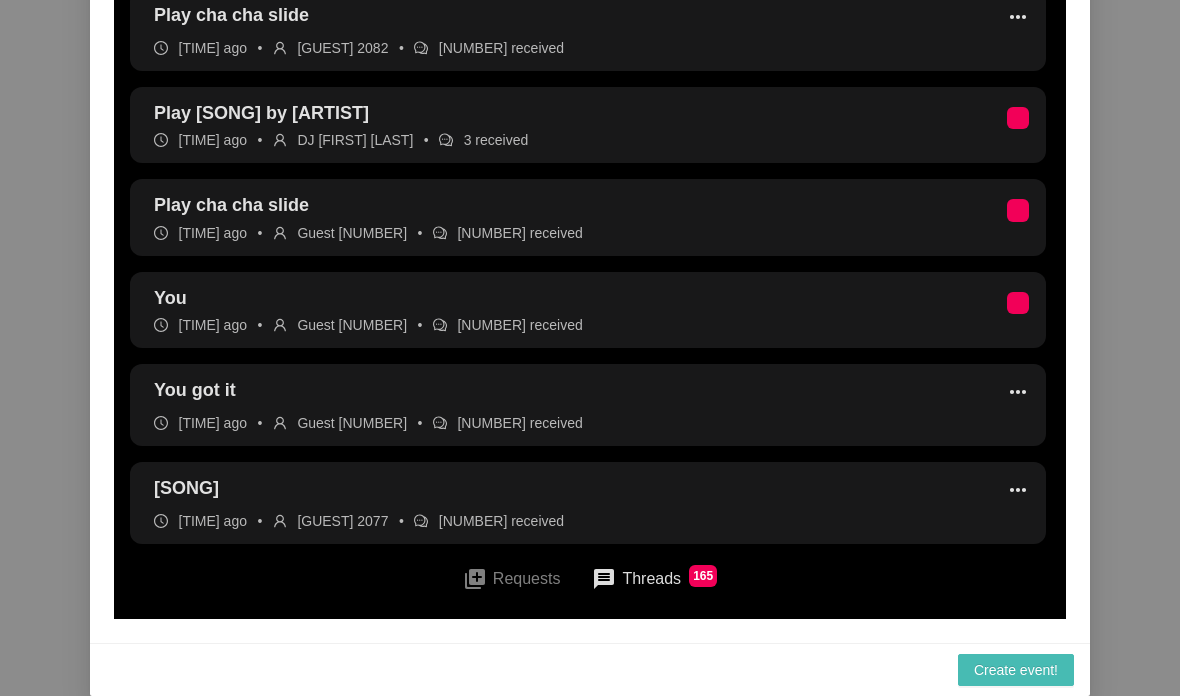 scroll, scrollTop: 0, scrollLeft: 0, axis: both 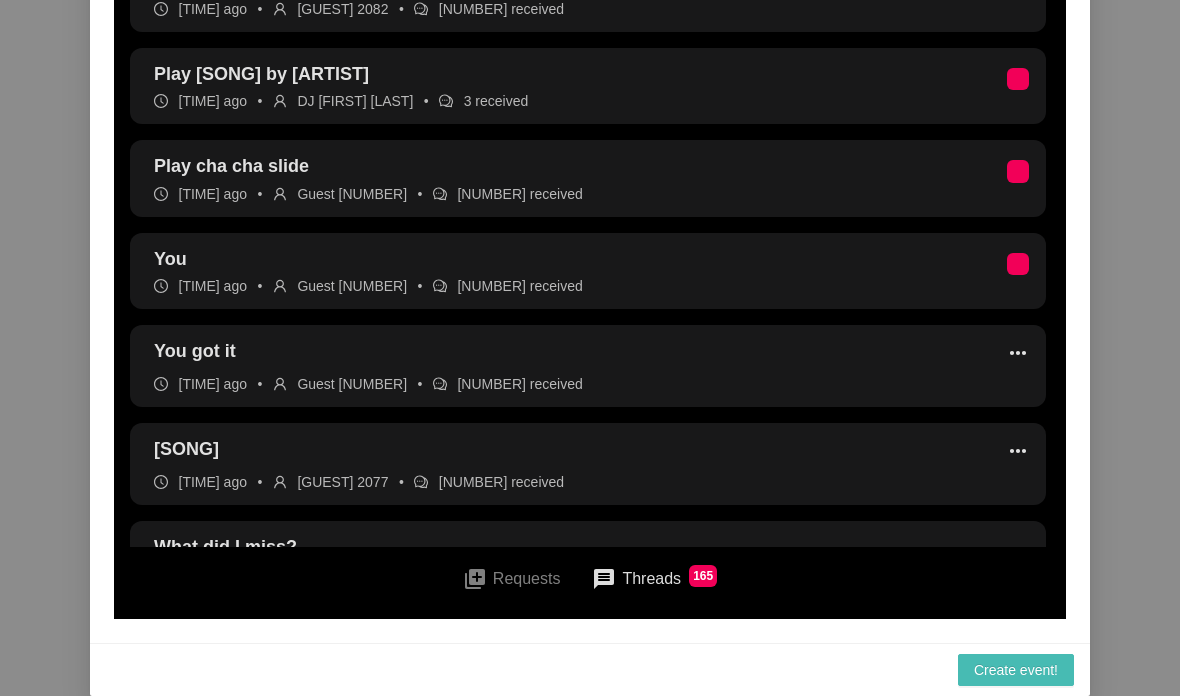 click on "Create event!" at bounding box center (1016, 670) 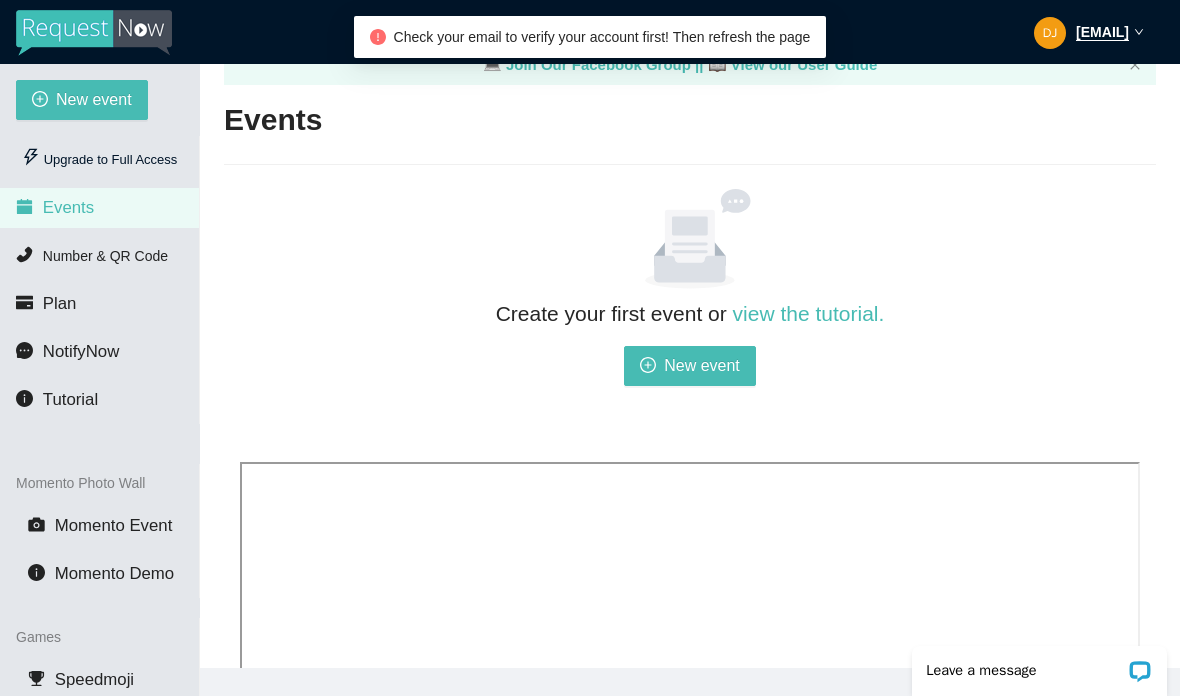 scroll, scrollTop: 0, scrollLeft: 0, axis: both 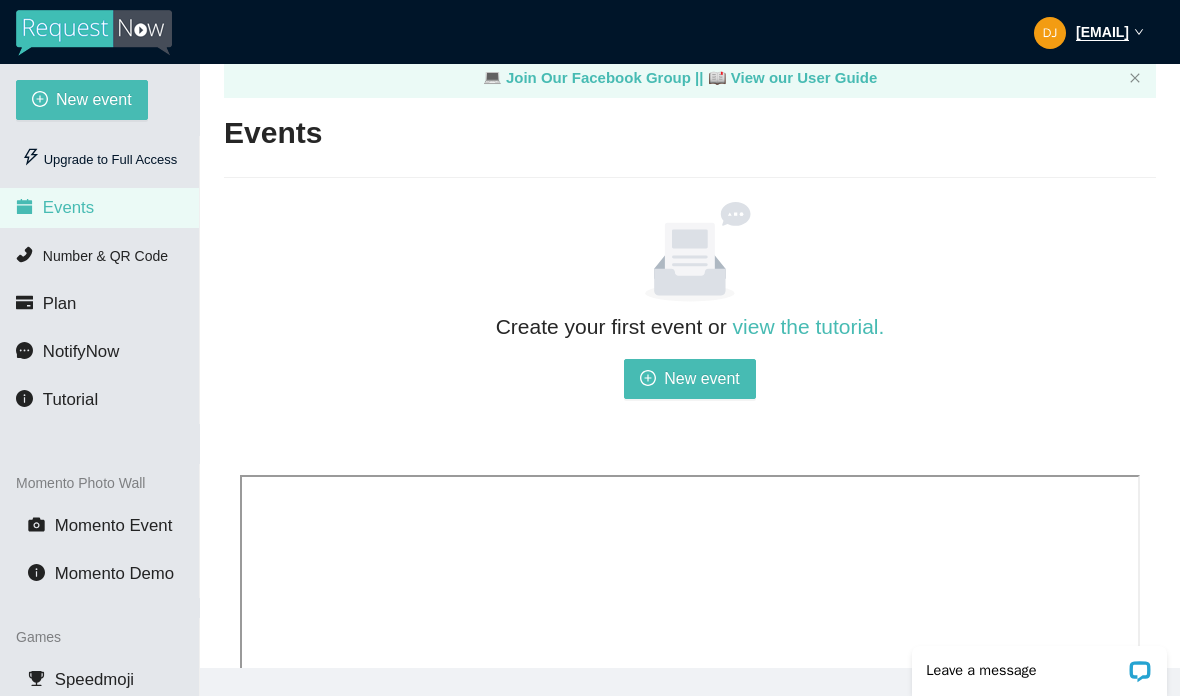 click 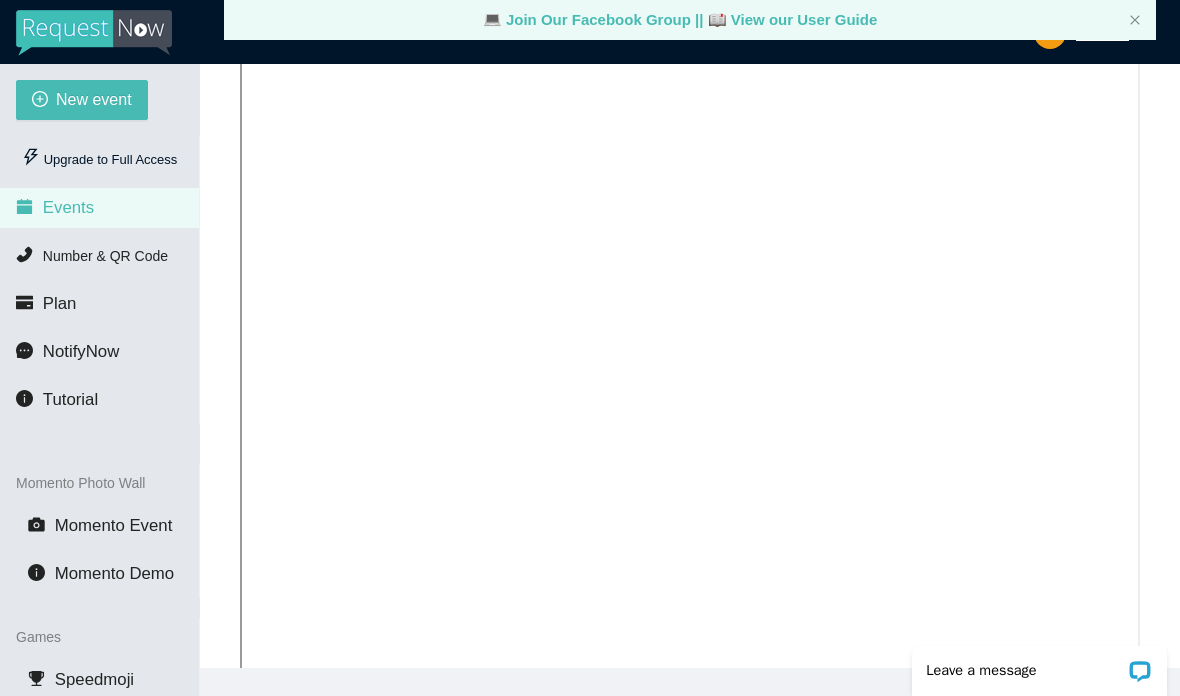 scroll, scrollTop: 485, scrollLeft: 0, axis: vertical 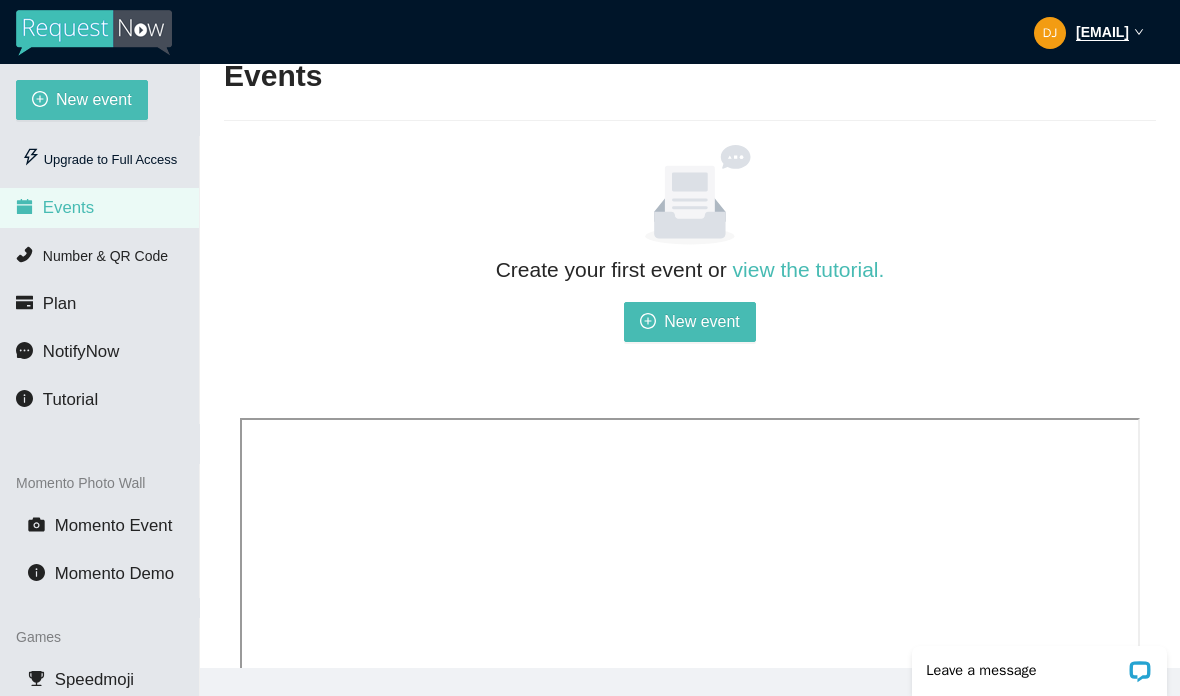 click on "Upgrade to Full Access" at bounding box center (99, 160) 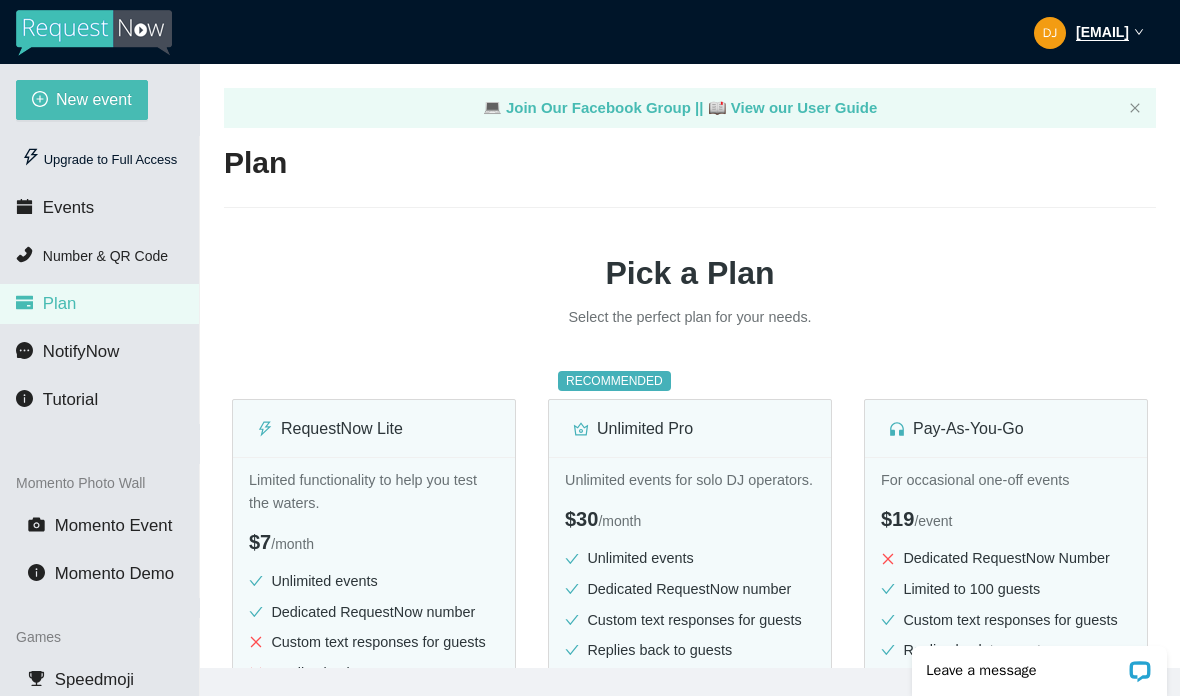 scroll, scrollTop: 0, scrollLeft: 0, axis: both 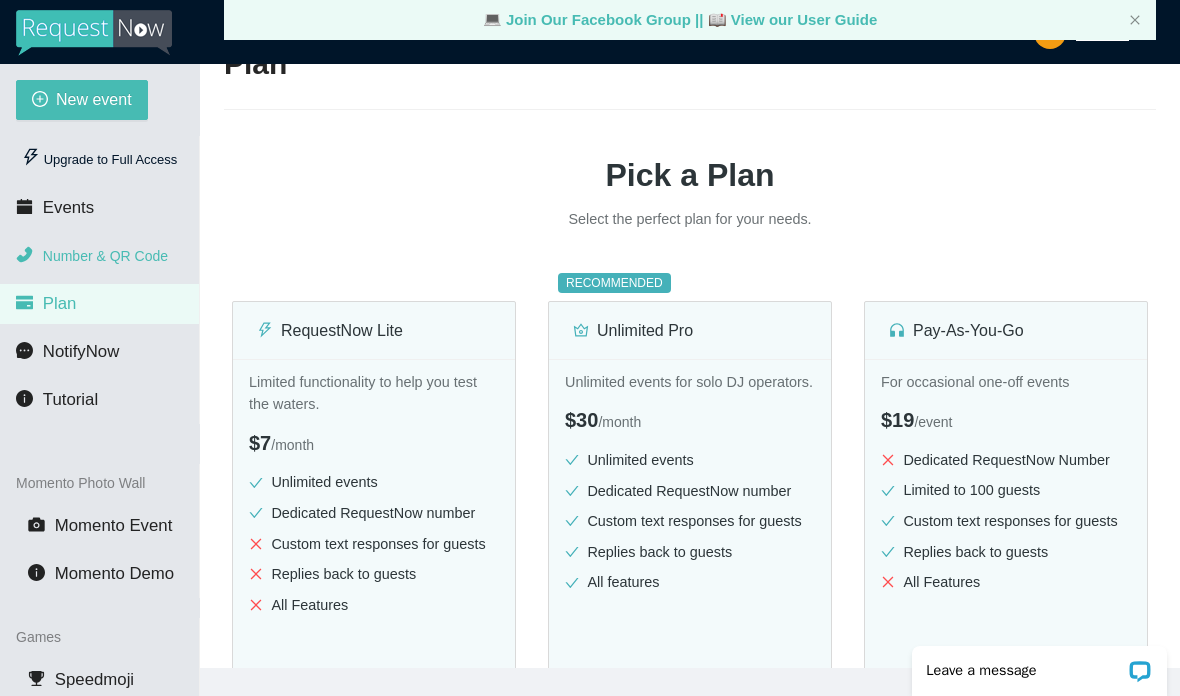click on "Number & QR Code" at bounding box center (105, 256) 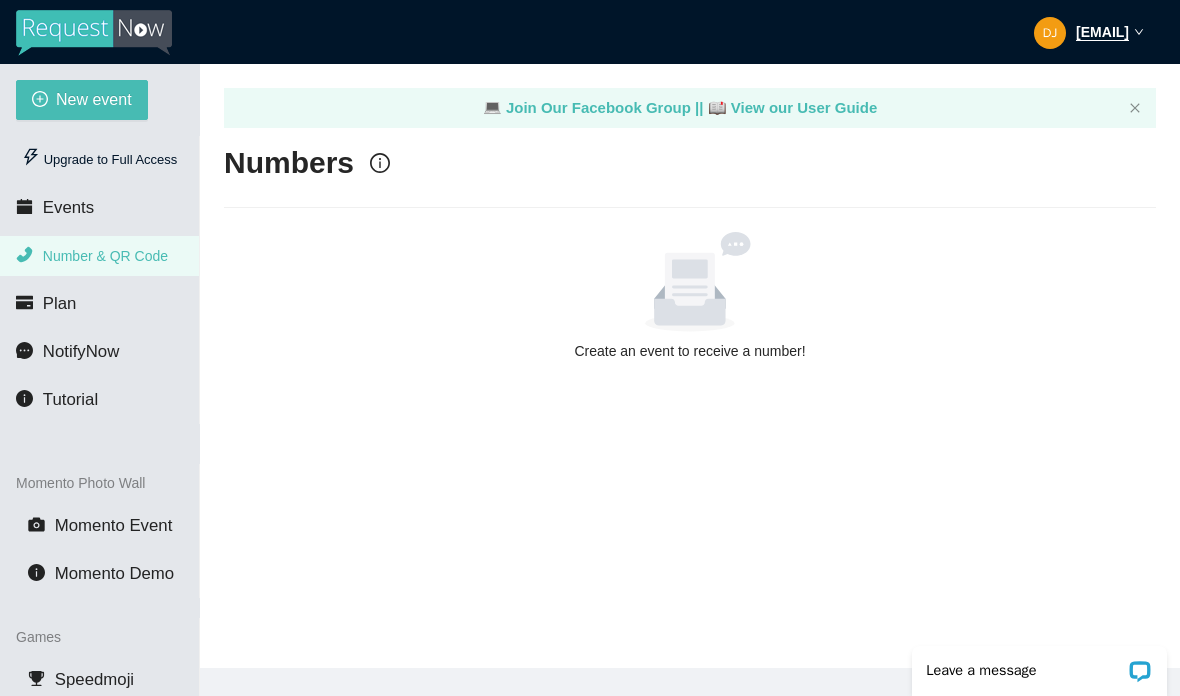 scroll, scrollTop: 0, scrollLeft: 0, axis: both 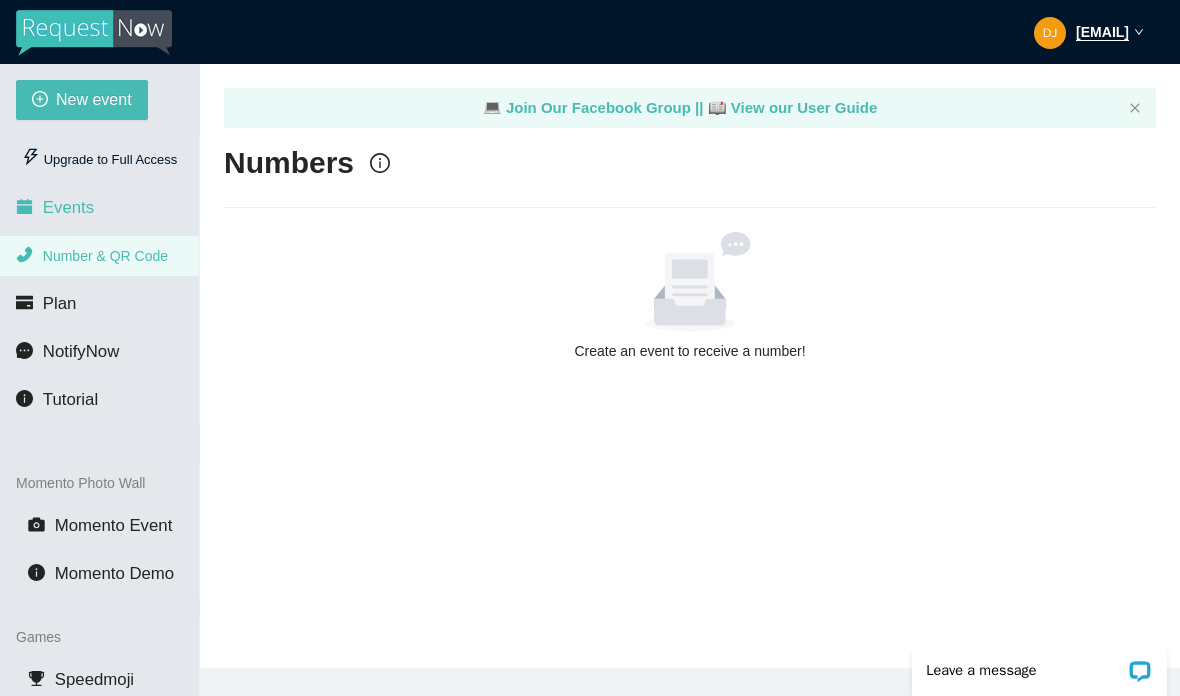 click on "Events" at bounding box center [68, 207] 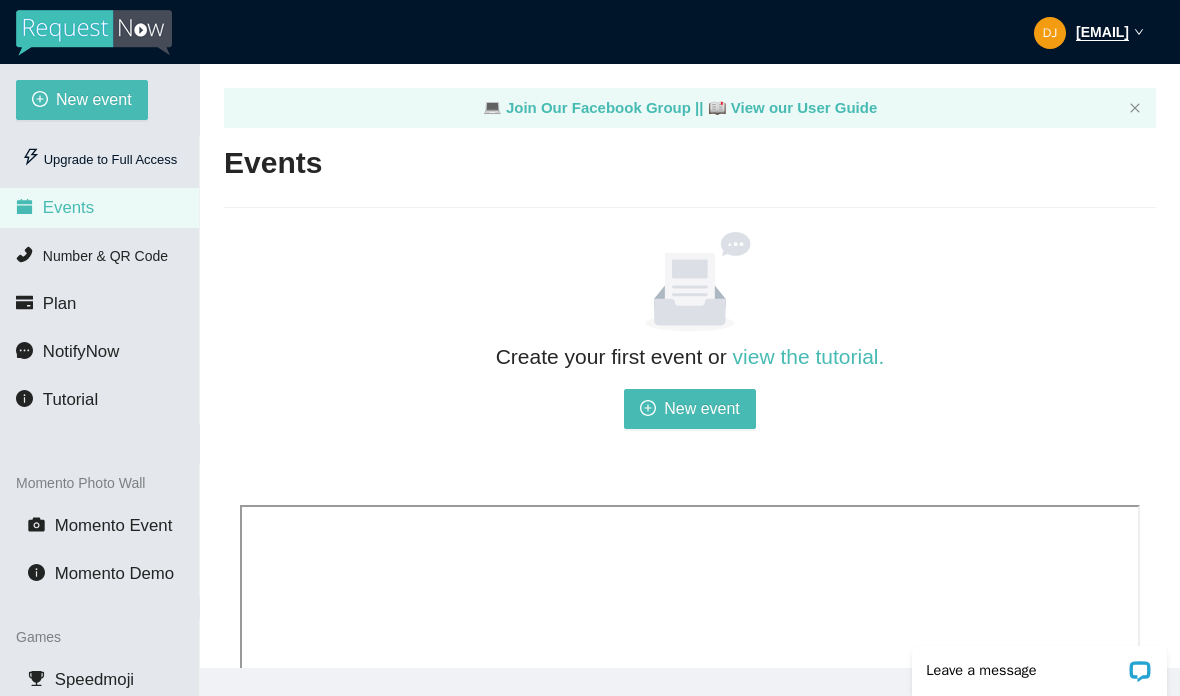 scroll, scrollTop: 0, scrollLeft: 0, axis: both 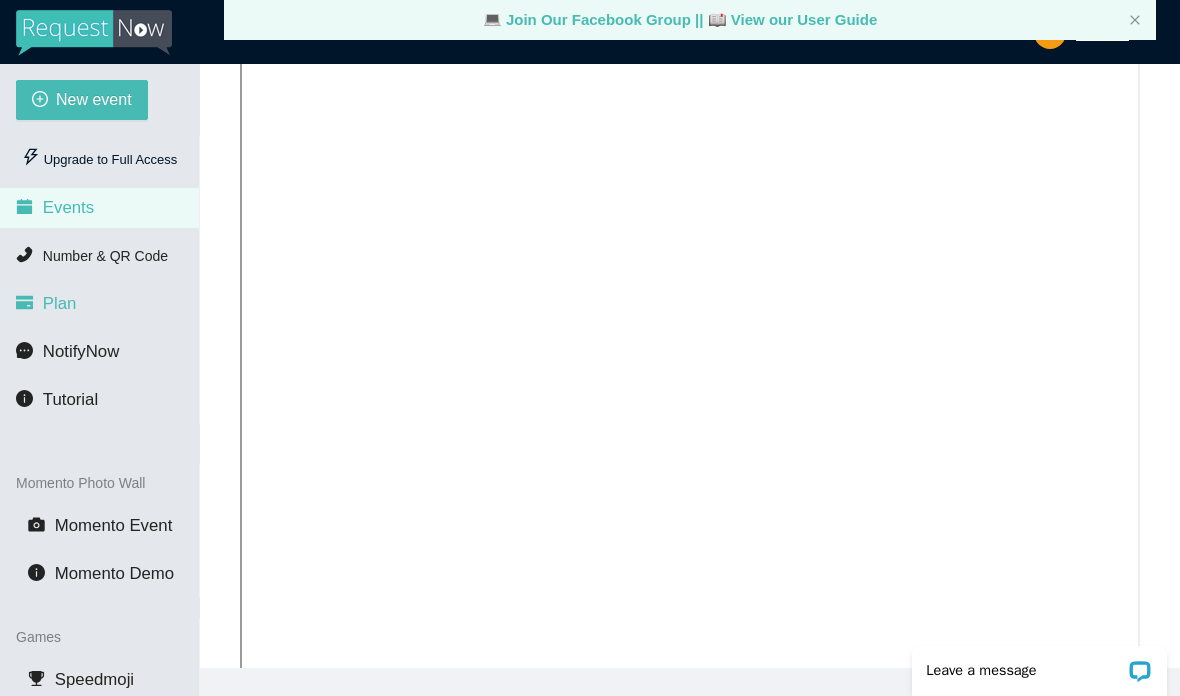 click on "Plan" at bounding box center [60, 303] 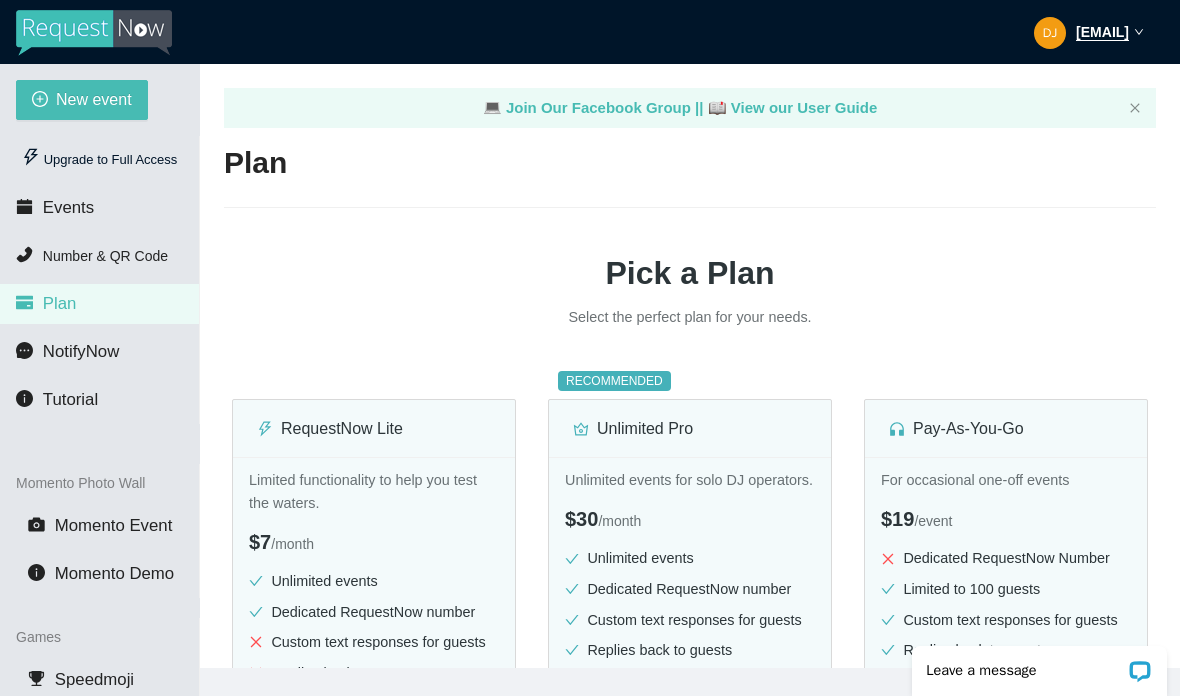 scroll, scrollTop: 0, scrollLeft: 0, axis: both 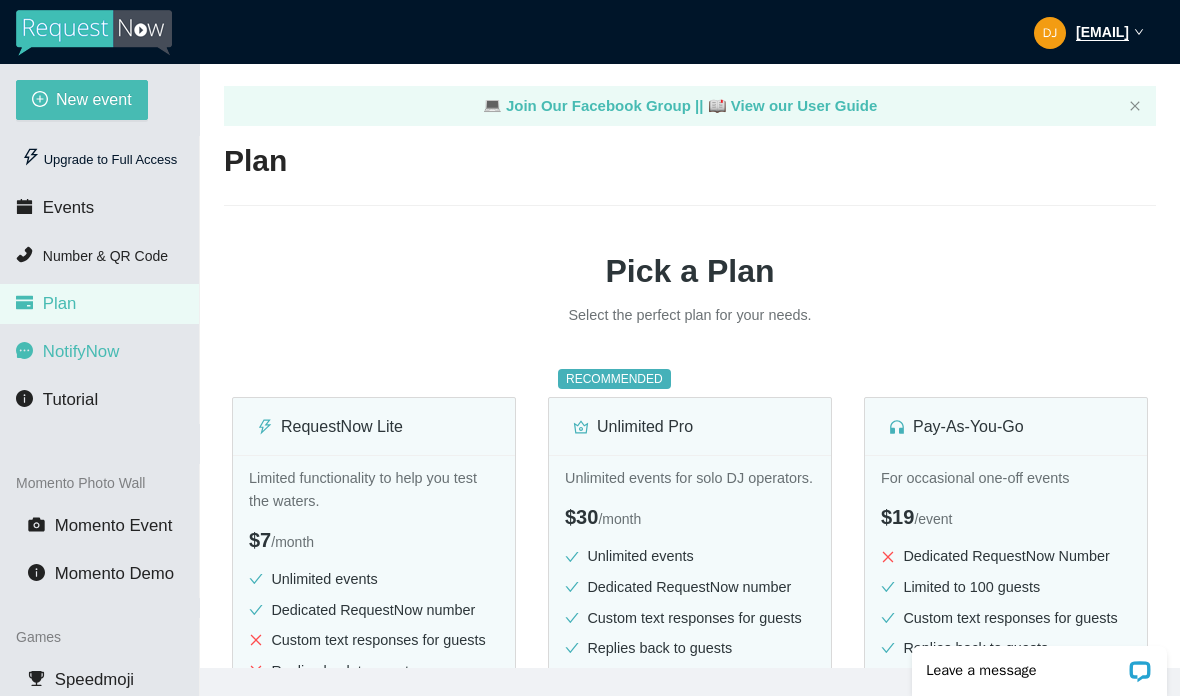 click on "NotifyNow" at bounding box center (81, 351) 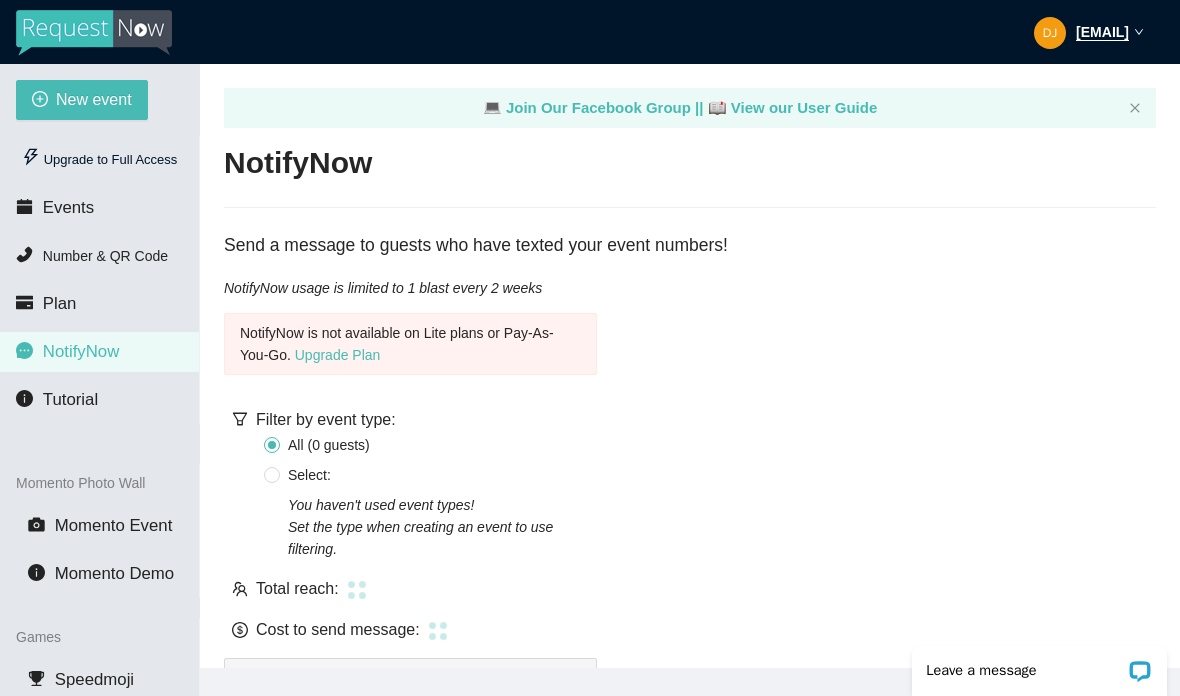 scroll, scrollTop: 0, scrollLeft: 0, axis: both 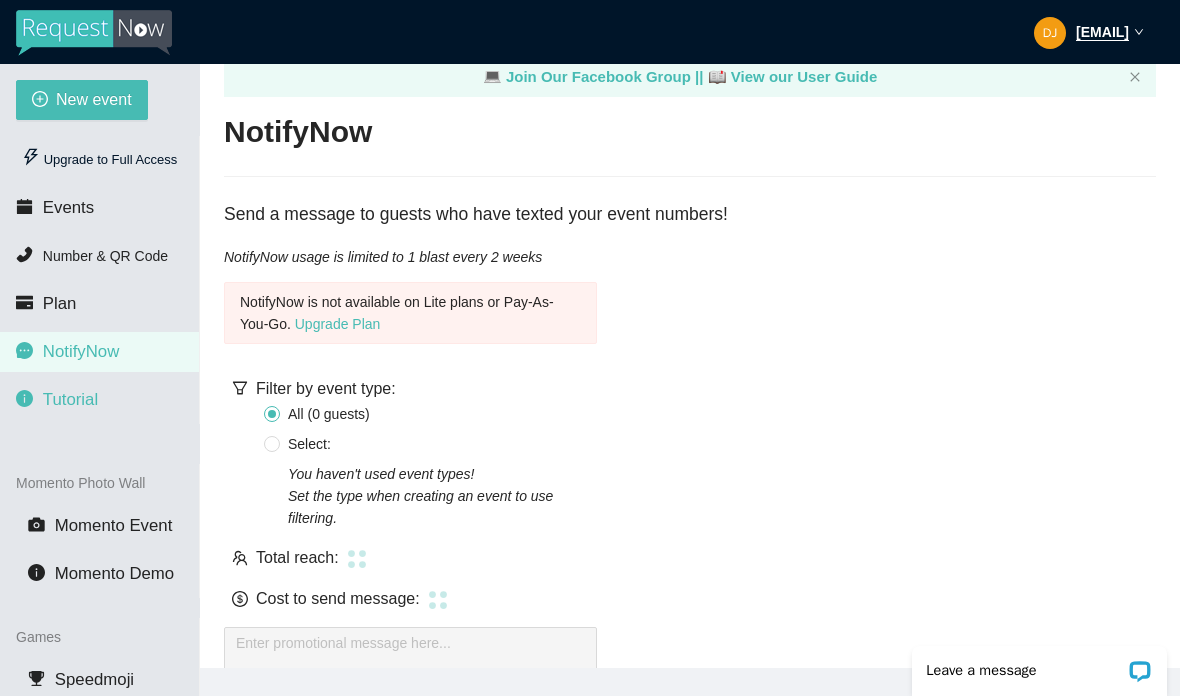 click on "Tutorial" at bounding box center [70, 399] 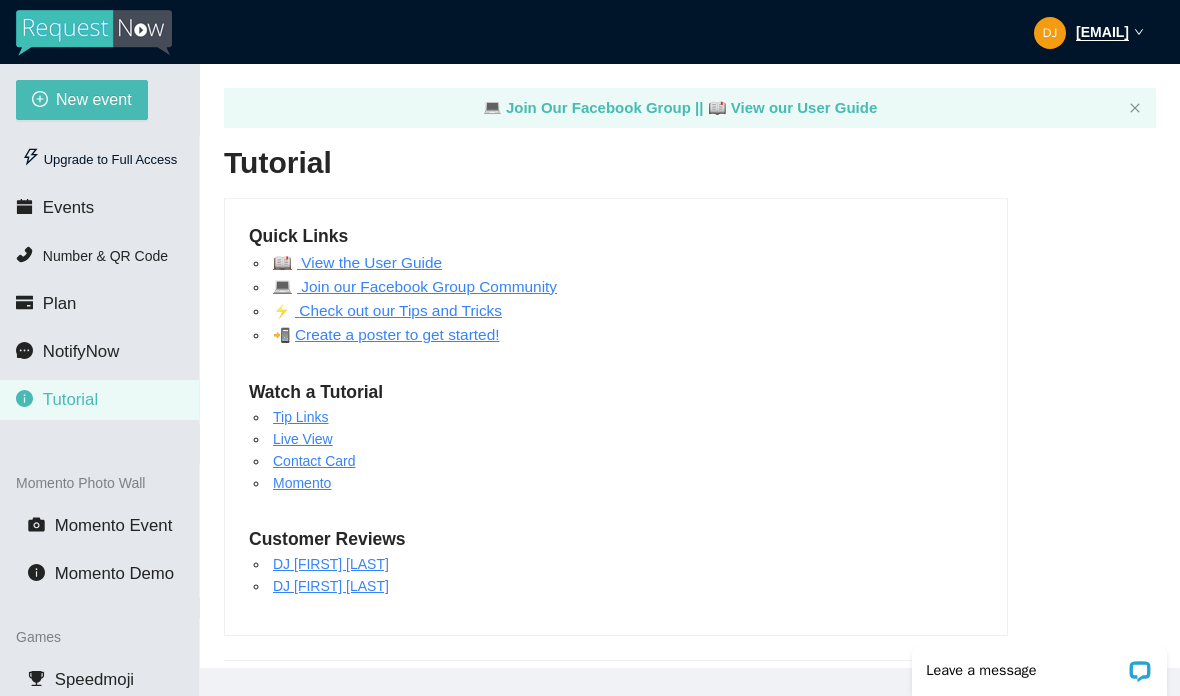 scroll, scrollTop: 0, scrollLeft: 0, axis: both 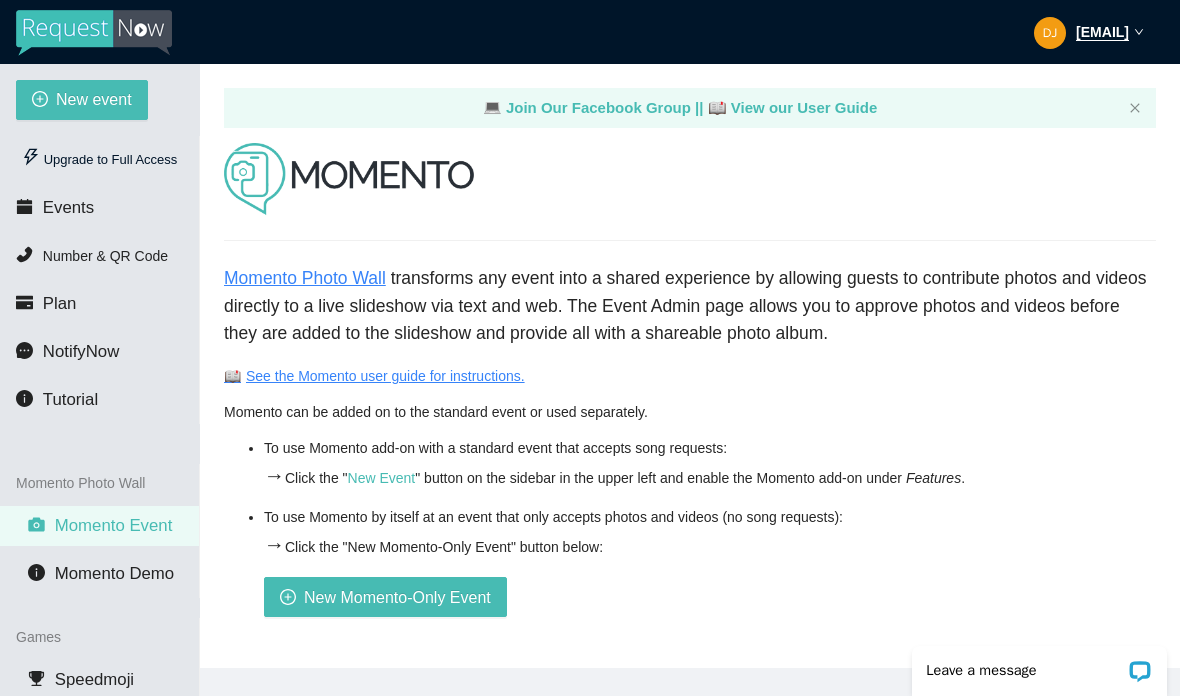 click on "Momento Demo" at bounding box center [99, 574] 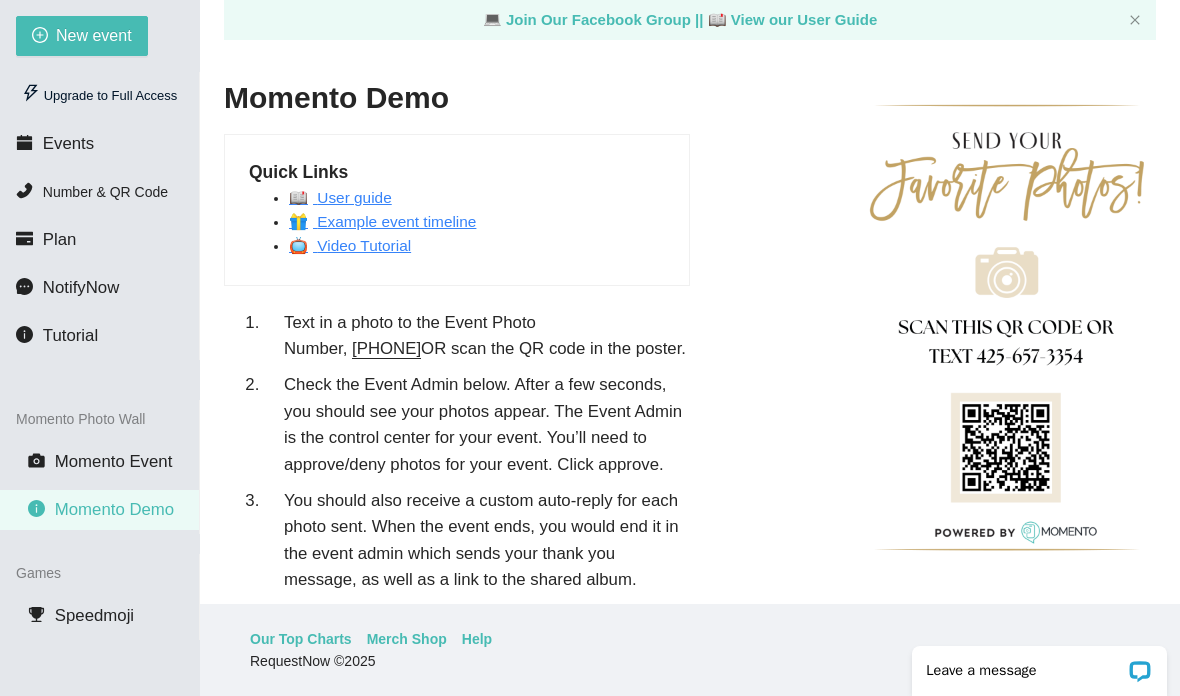 scroll, scrollTop: 0, scrollLeft: 0, axis: both 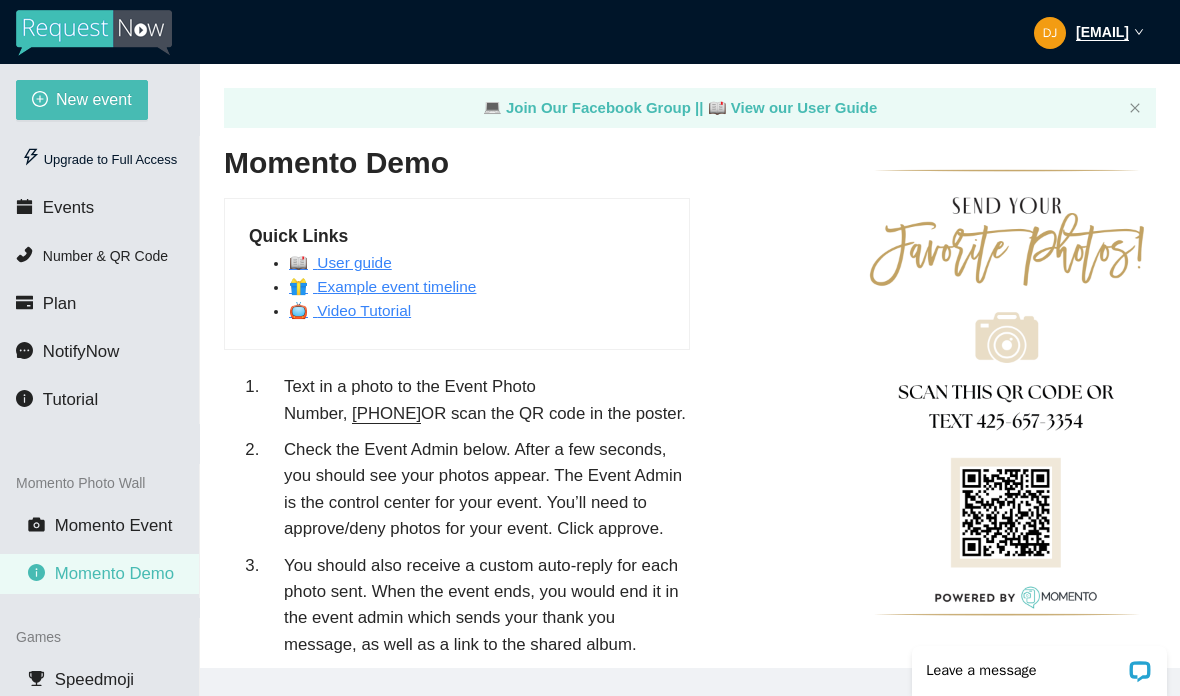 click at bounding box center (94, 33) 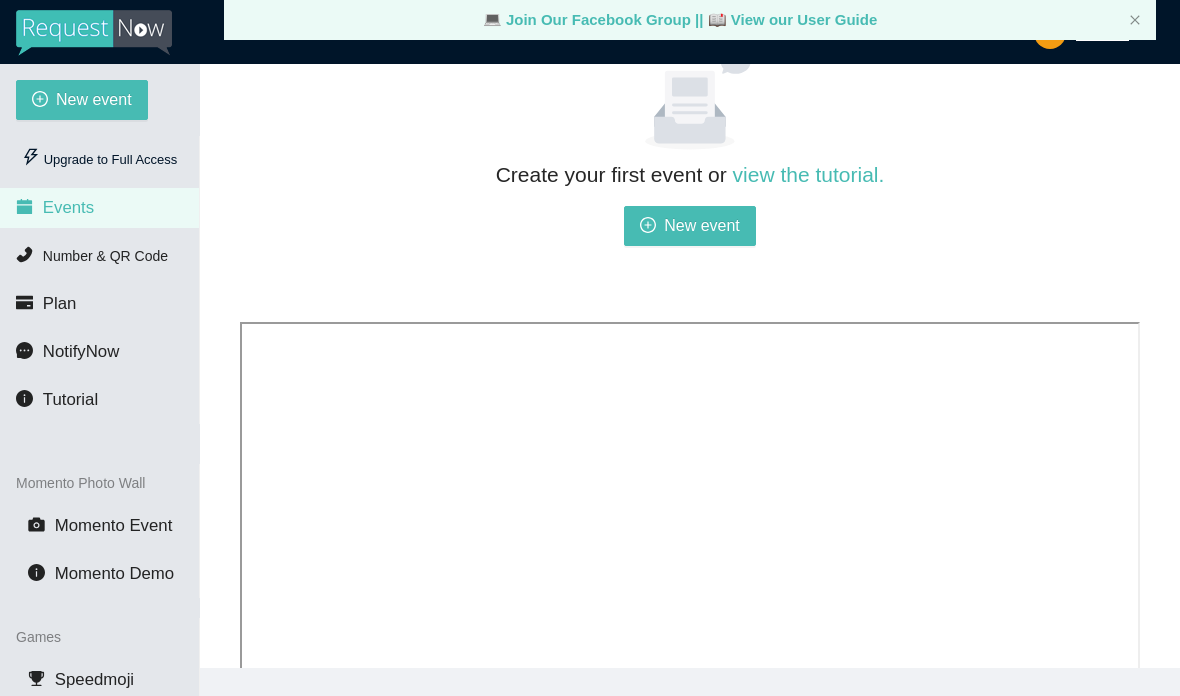 scroll, scrollTop: 200, scrollLeft: 0, axis: vertical 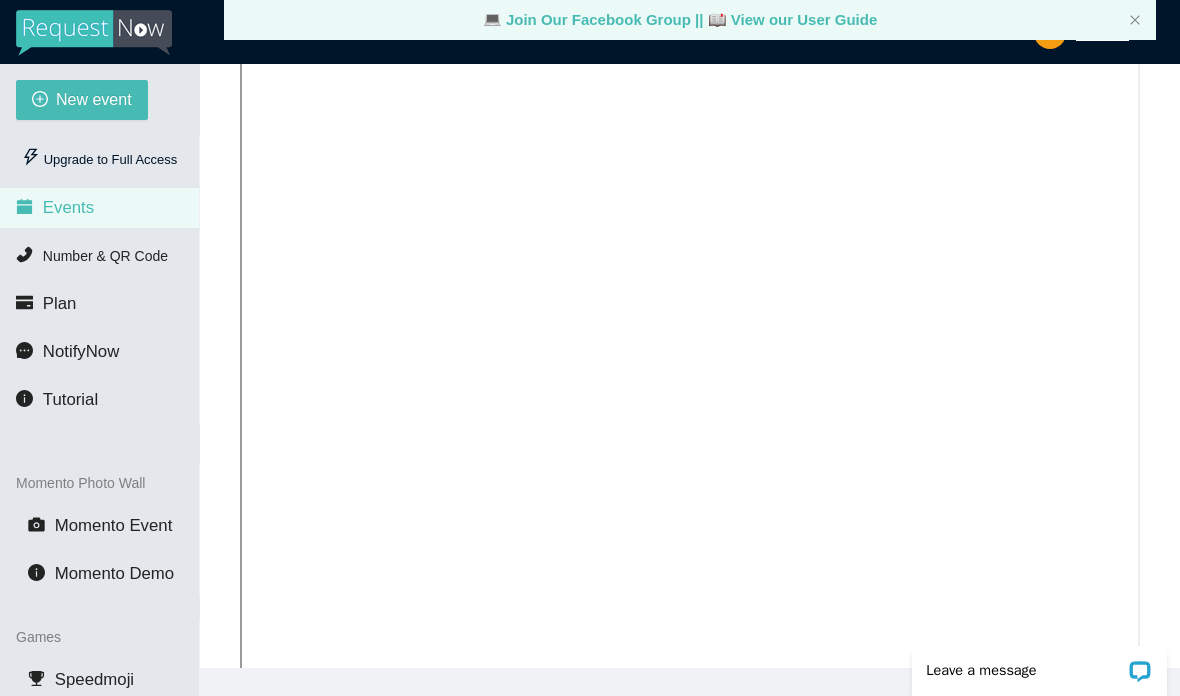 click on "Number & QR Code" at bounding box center [99, 256] 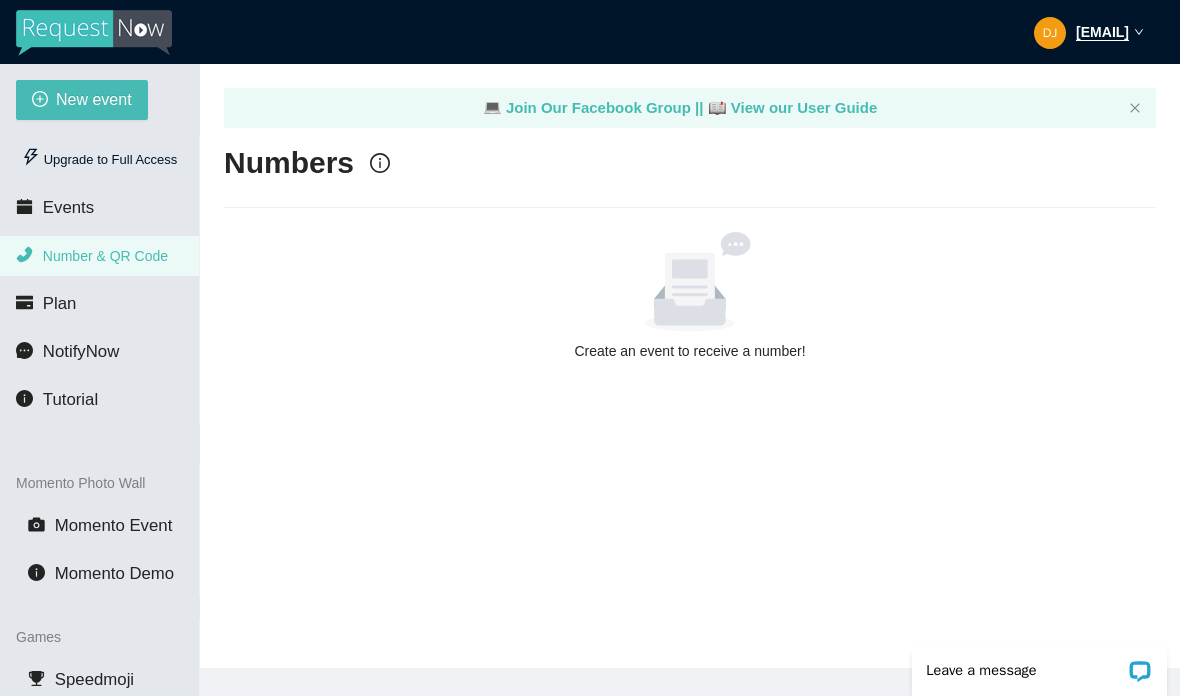 scroll, scrollTop: 0, scrollLeft: 0, axis: both 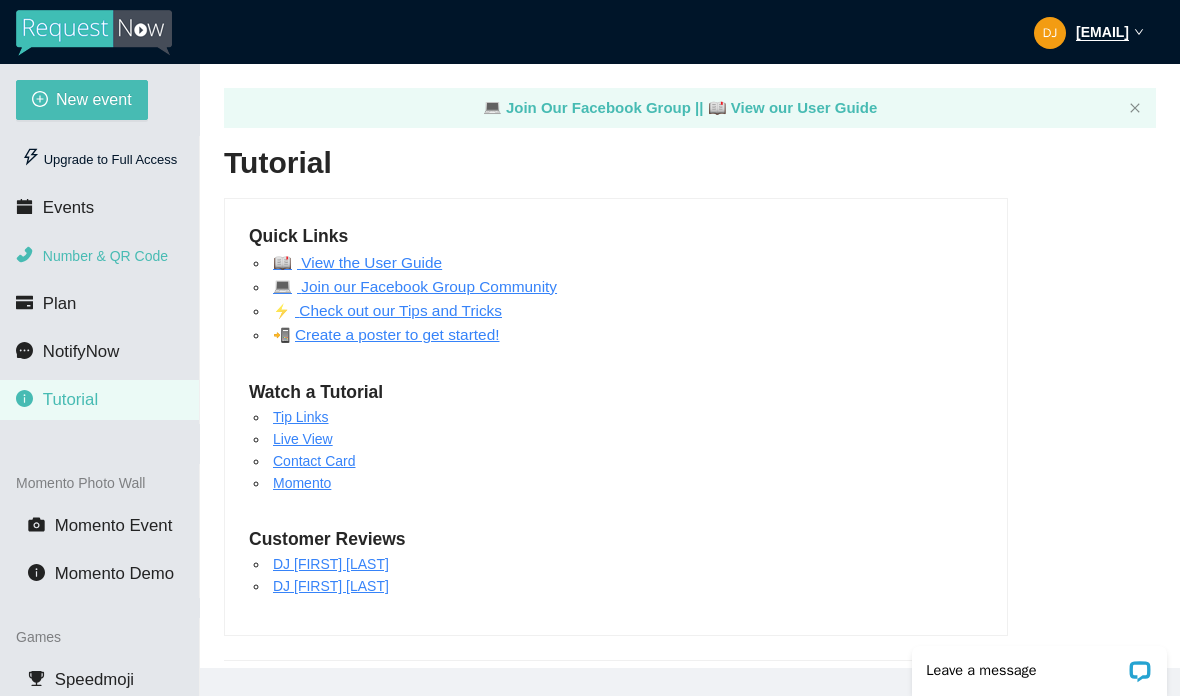 click on "Number & QR Code" at bounding box center (105, 256) 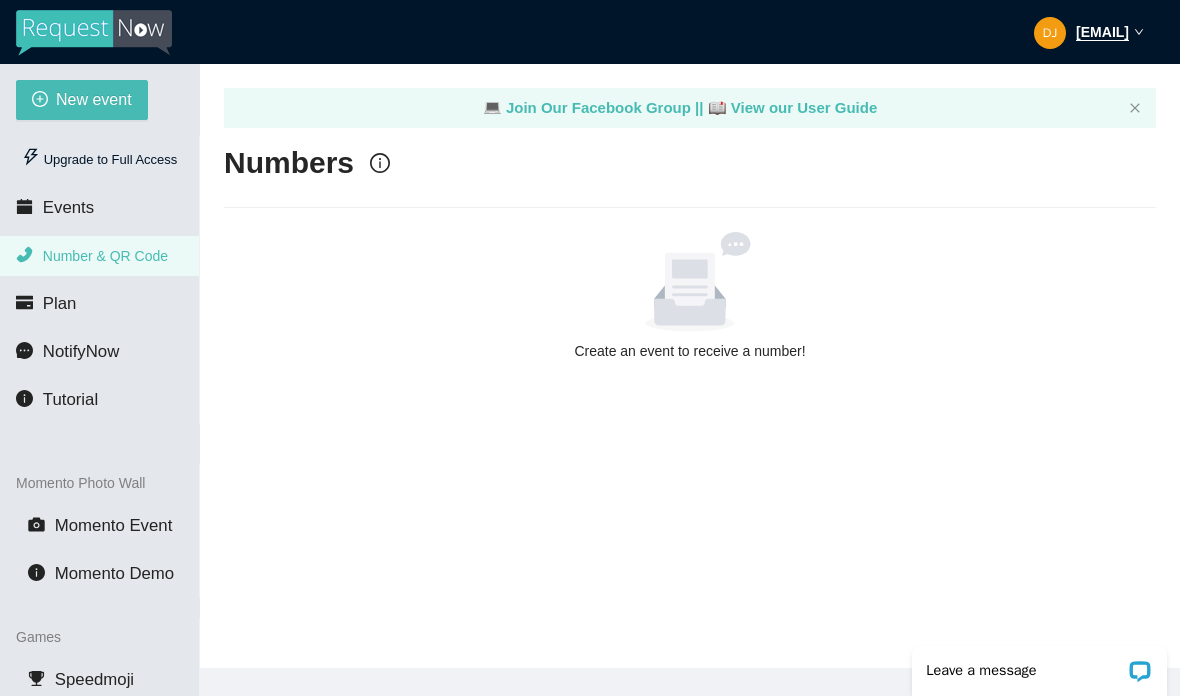 scroll, scrollTop: 0, scrollLeft: 0, axis: both 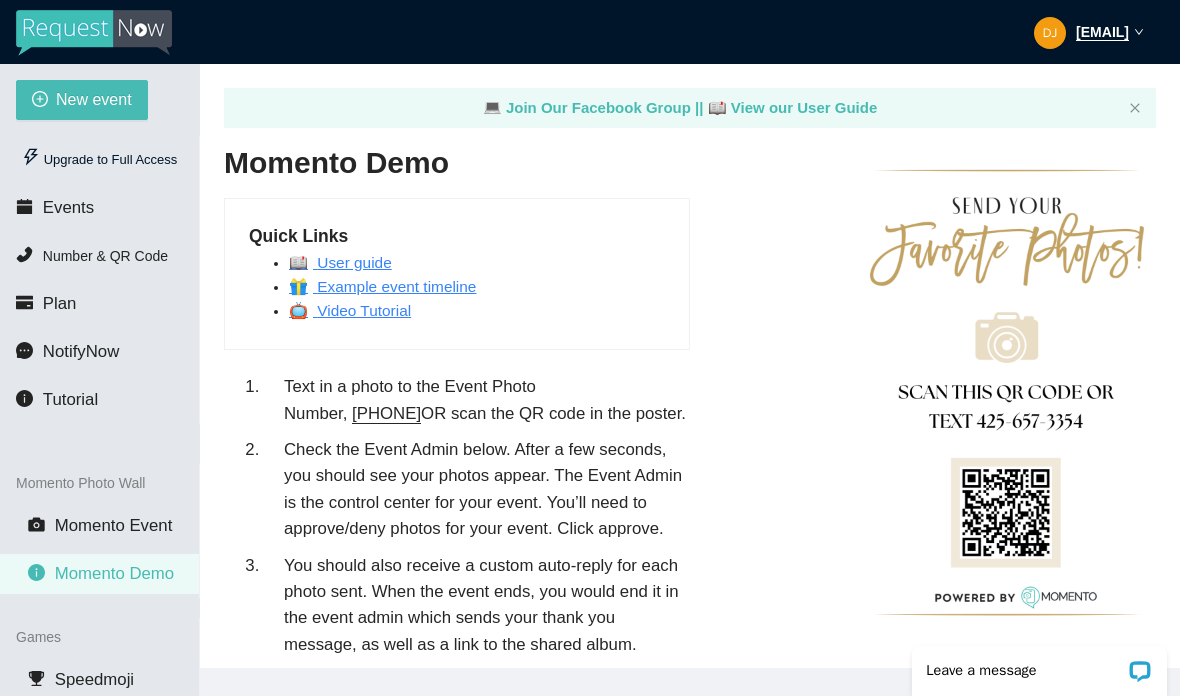 click on "📺 Video Tutorial" at bounding box center (350, 310) 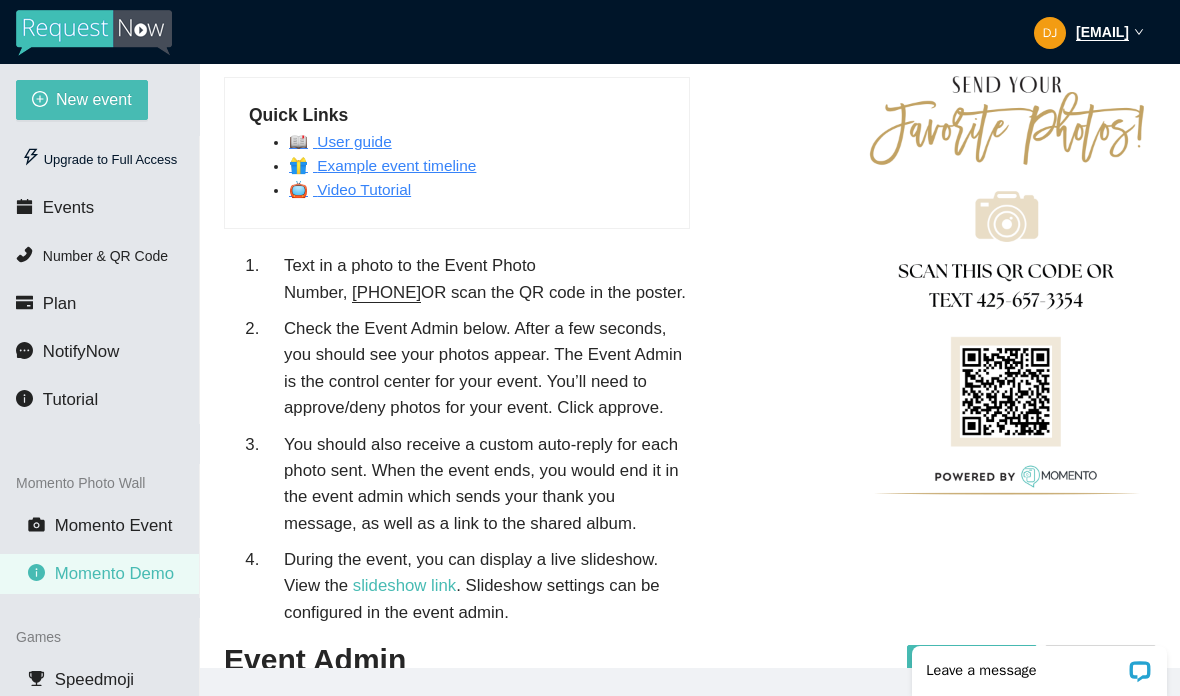 scroll, scrollTop: 0, scrollLeft: 0, axis: both 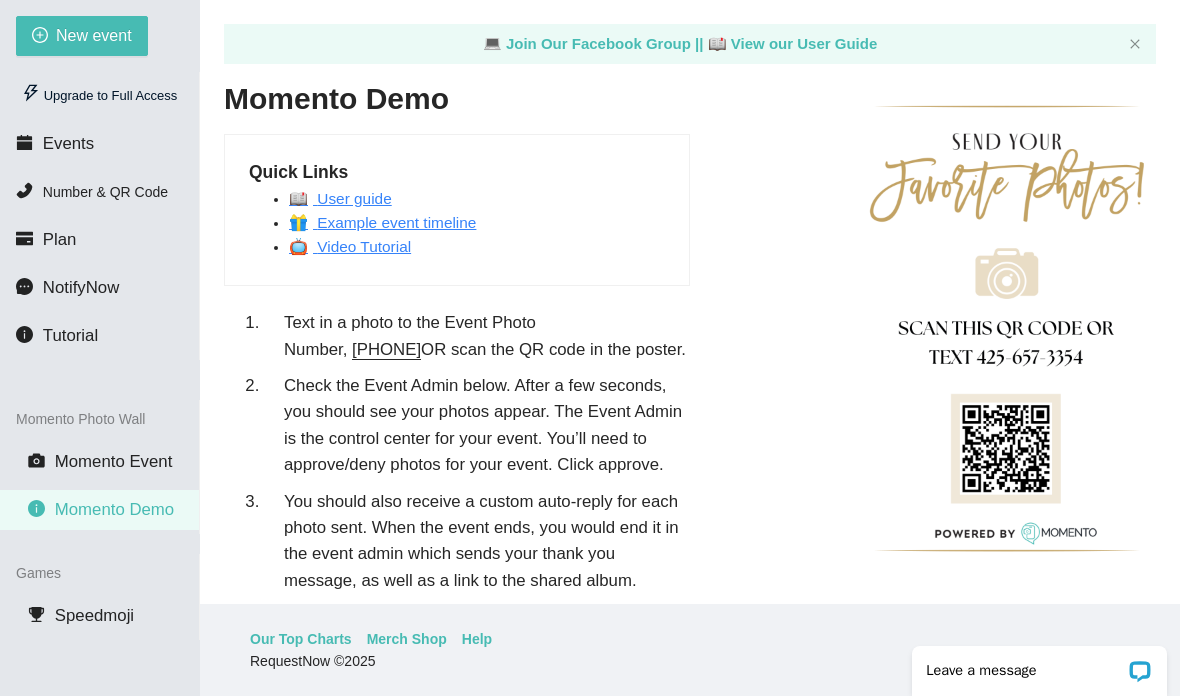 click on "Tutorial" at bounding box center [70, 335] 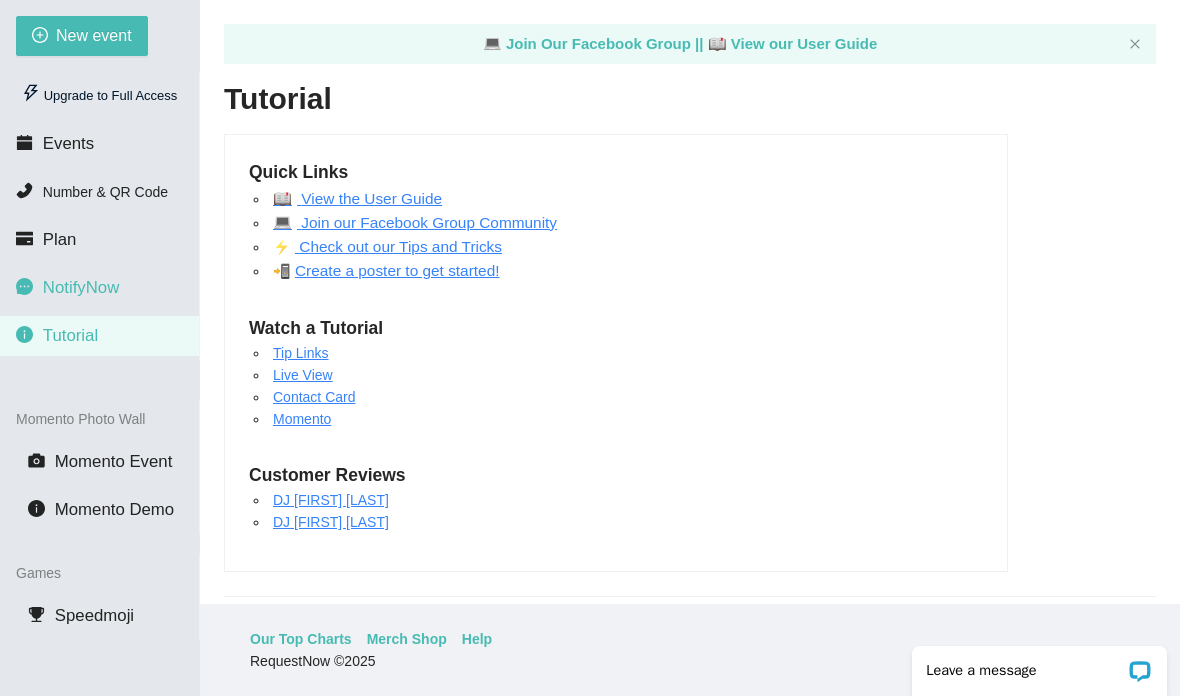 click on "NotifyNow" at bounding box center (81, 287) 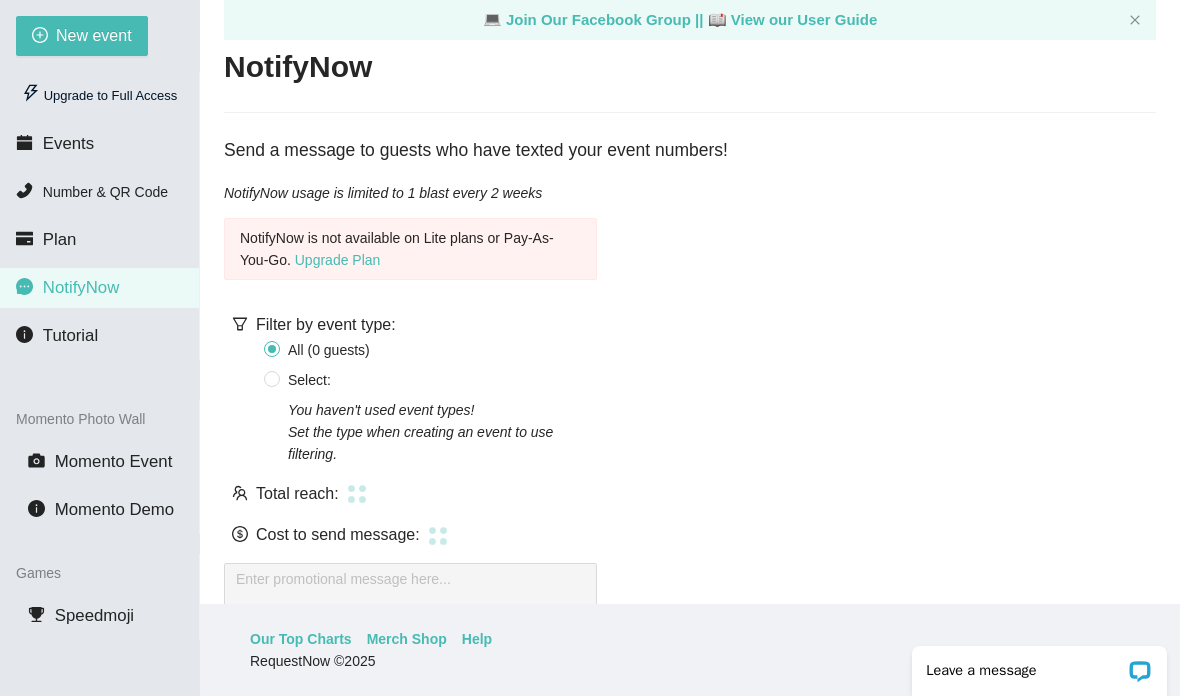 click on "Plan" at bounding box center (46, 240) 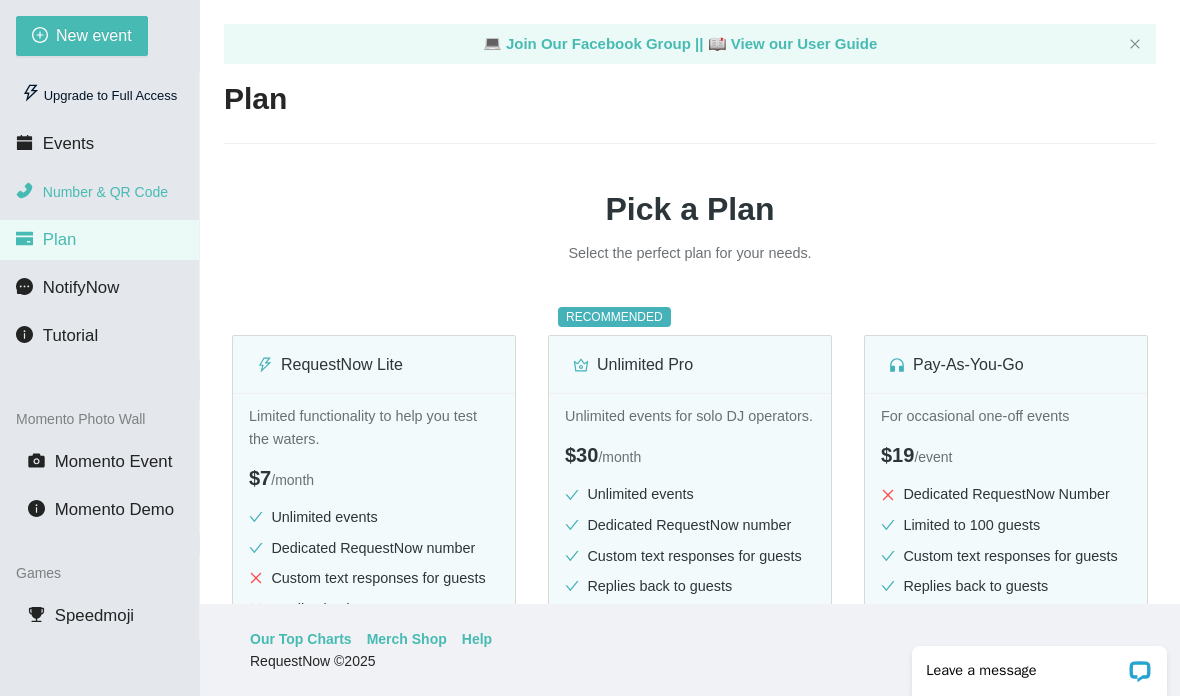 click on "Number & QR Code" at bounding box center [99, 192] 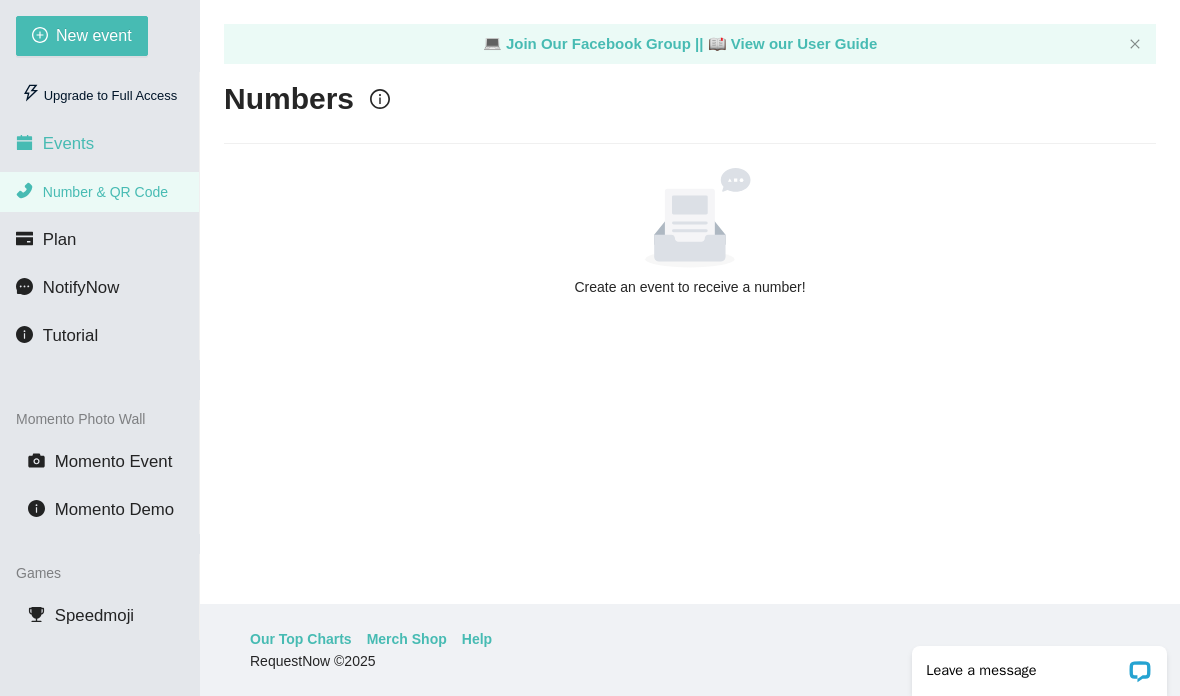 scroll, scrollTop: 0, scrollLeft: 0, axis: both 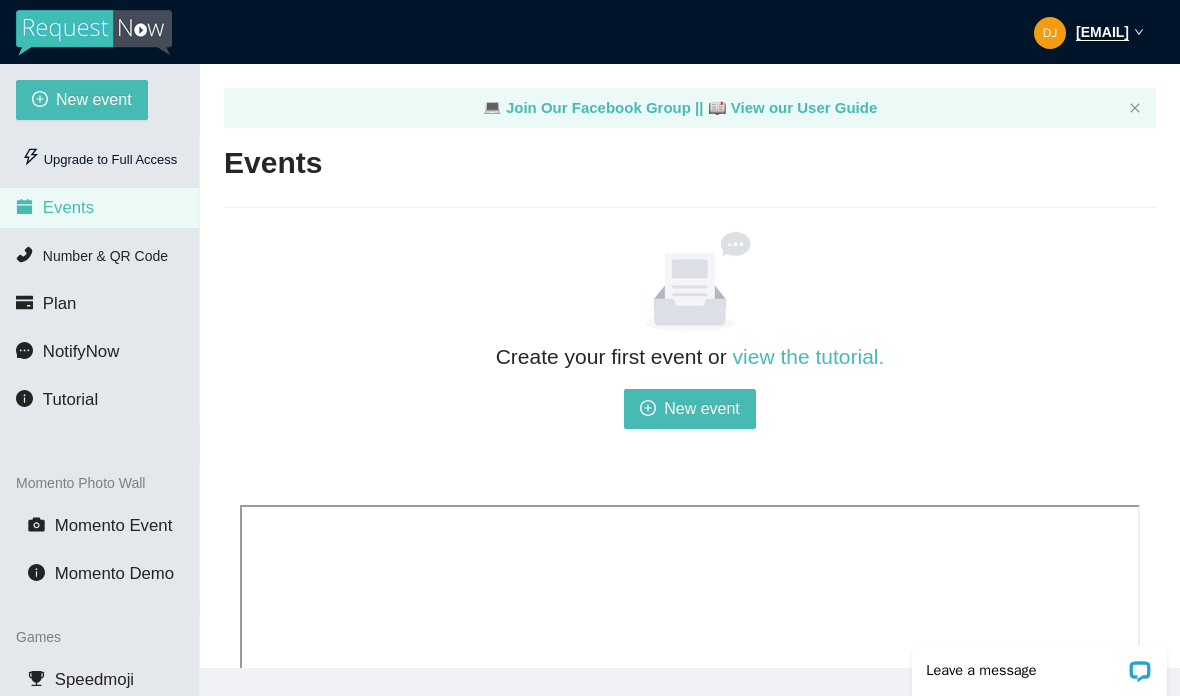 click on "[EMAIL]" at bounding box center [1089, 32] 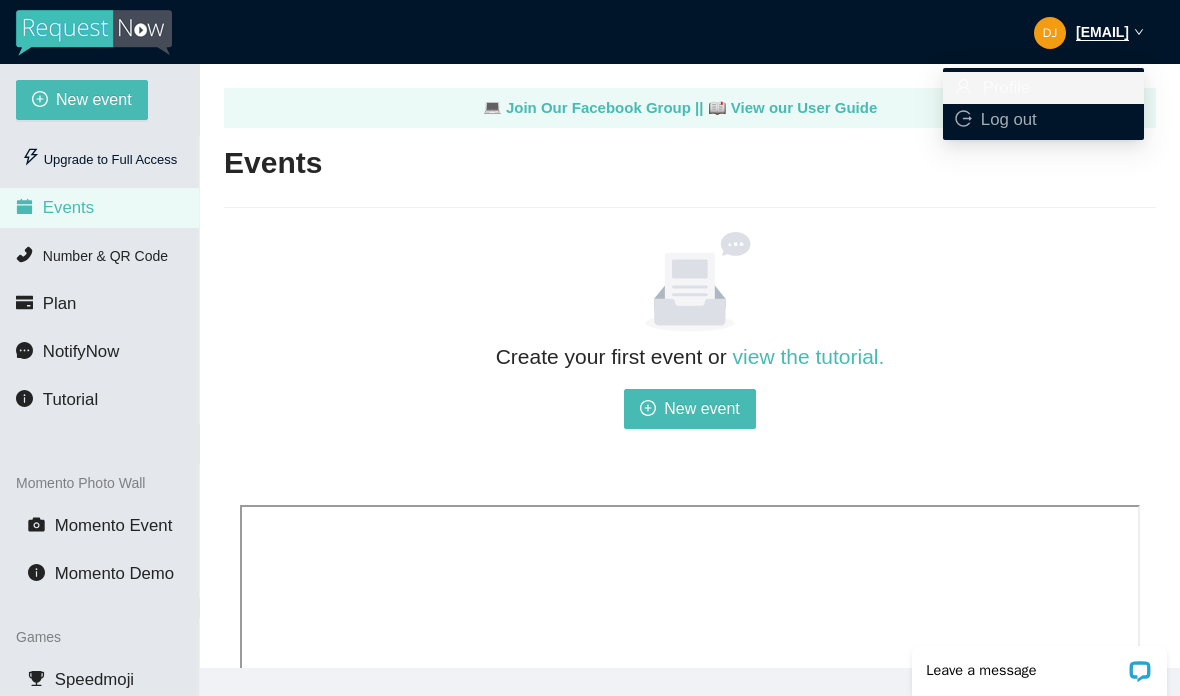 click on "Profile" at bounding box center (1043, 88) 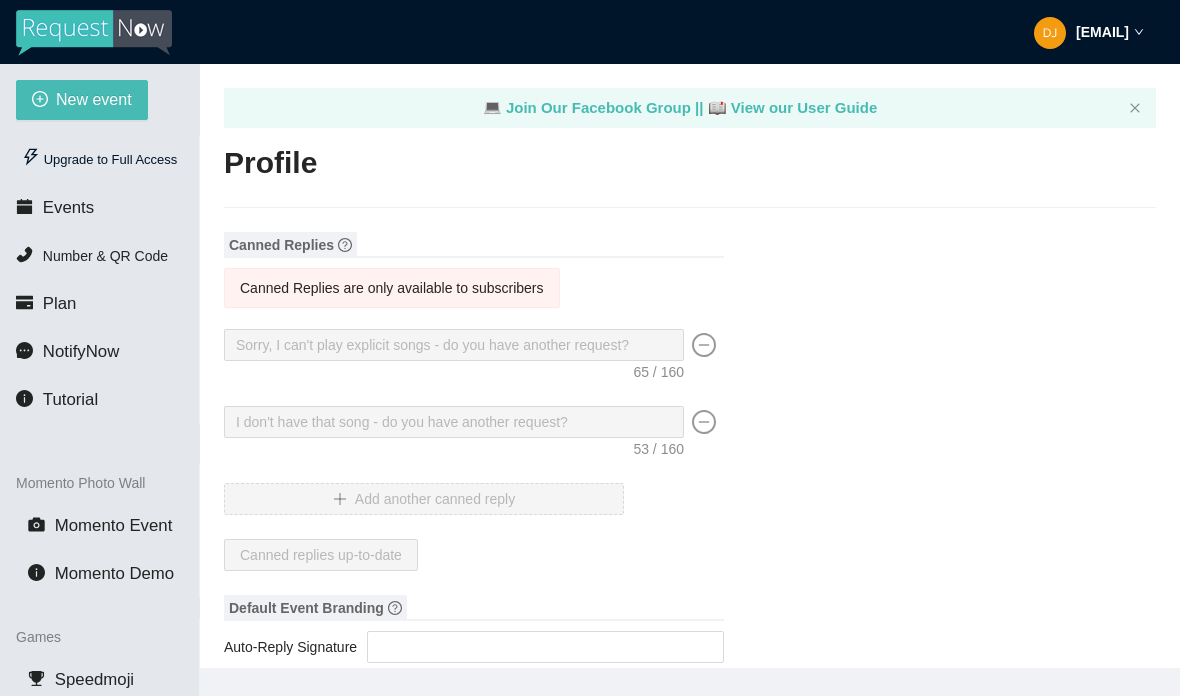 type on "Higher Visions Music" 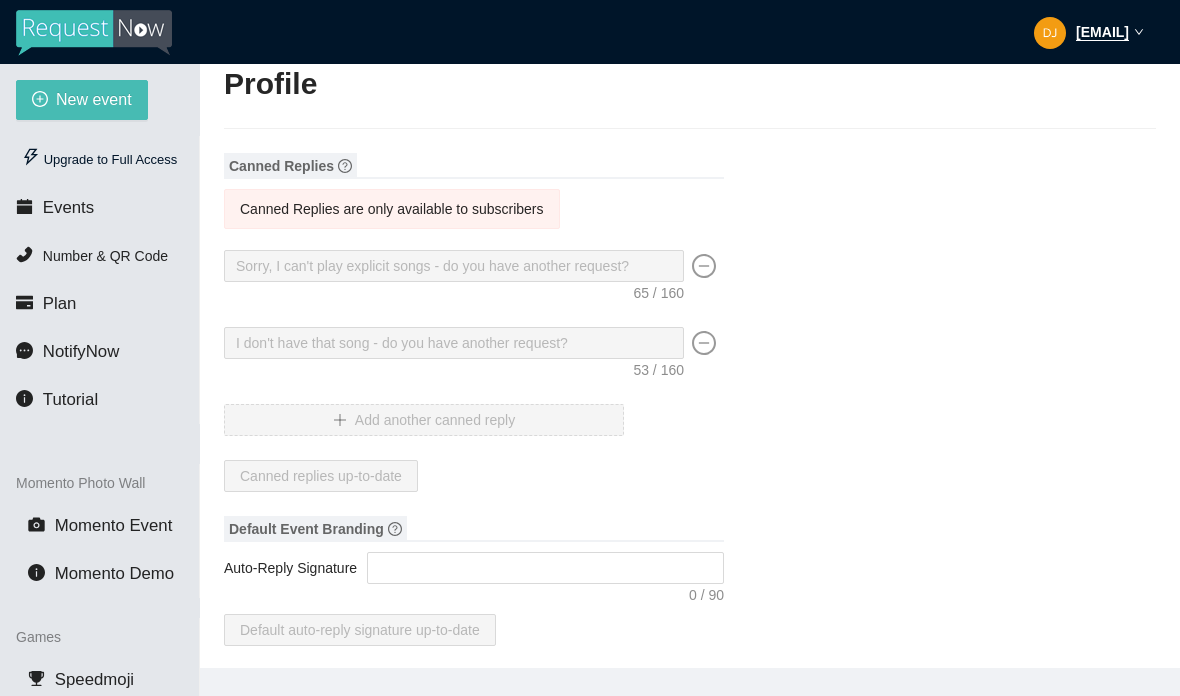 scroll, scrollTop: 139, scrollLeft: 0, axis: vertical 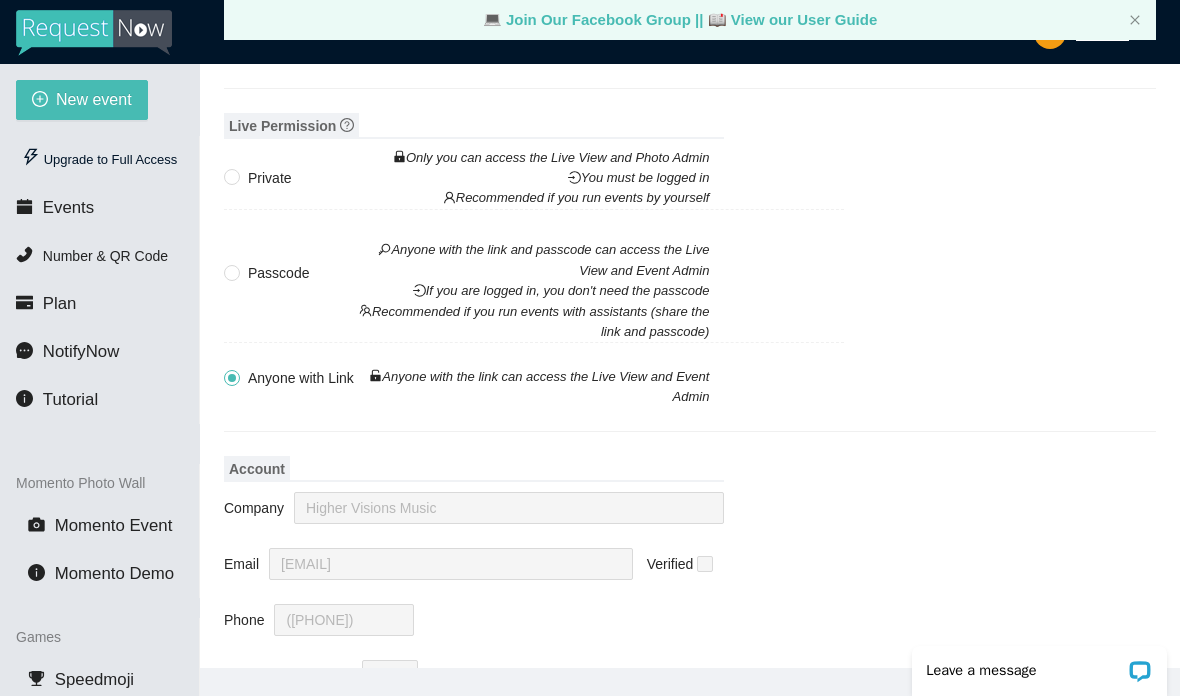 click on "Plan" at bounding box center (46, 304) 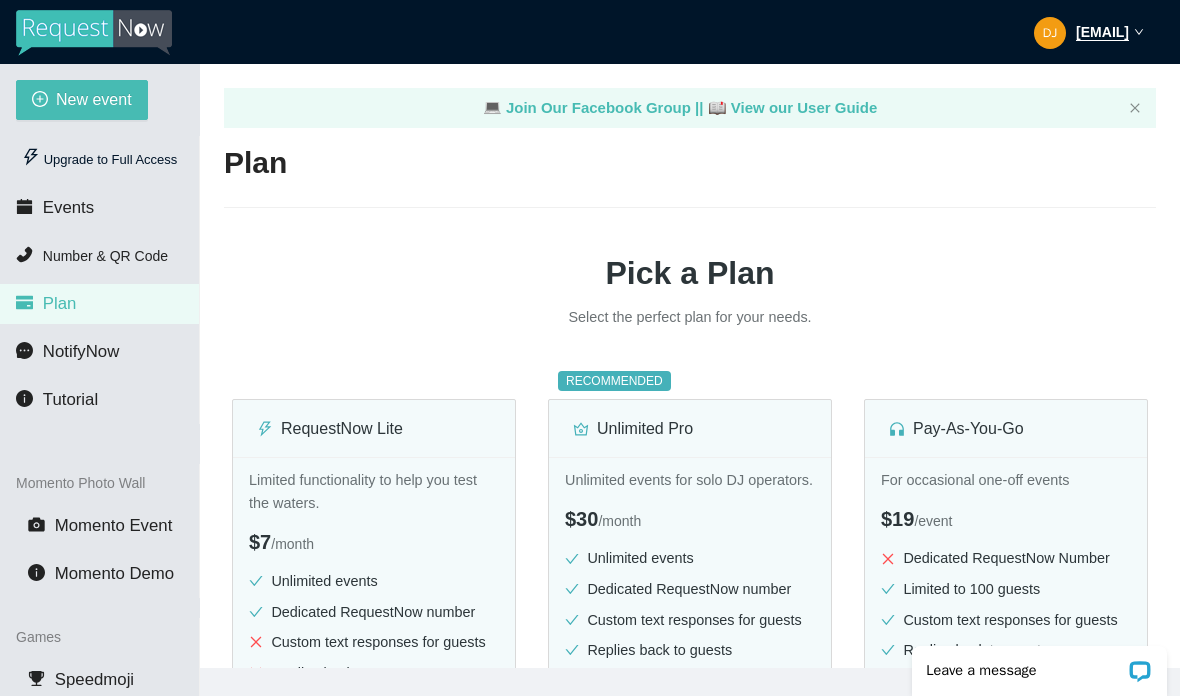 scroll, scrollTop: 0, scrollLeft: 0, axis: both 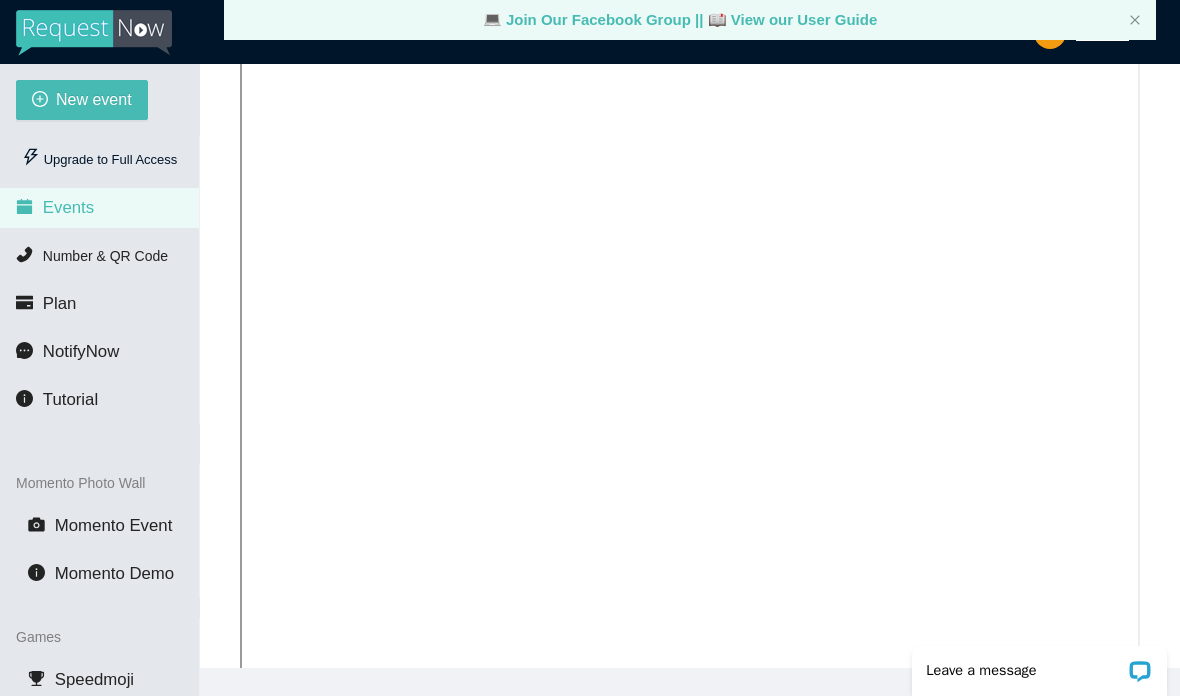 click on "Number & QR Code" at bounding box center (92, 256) 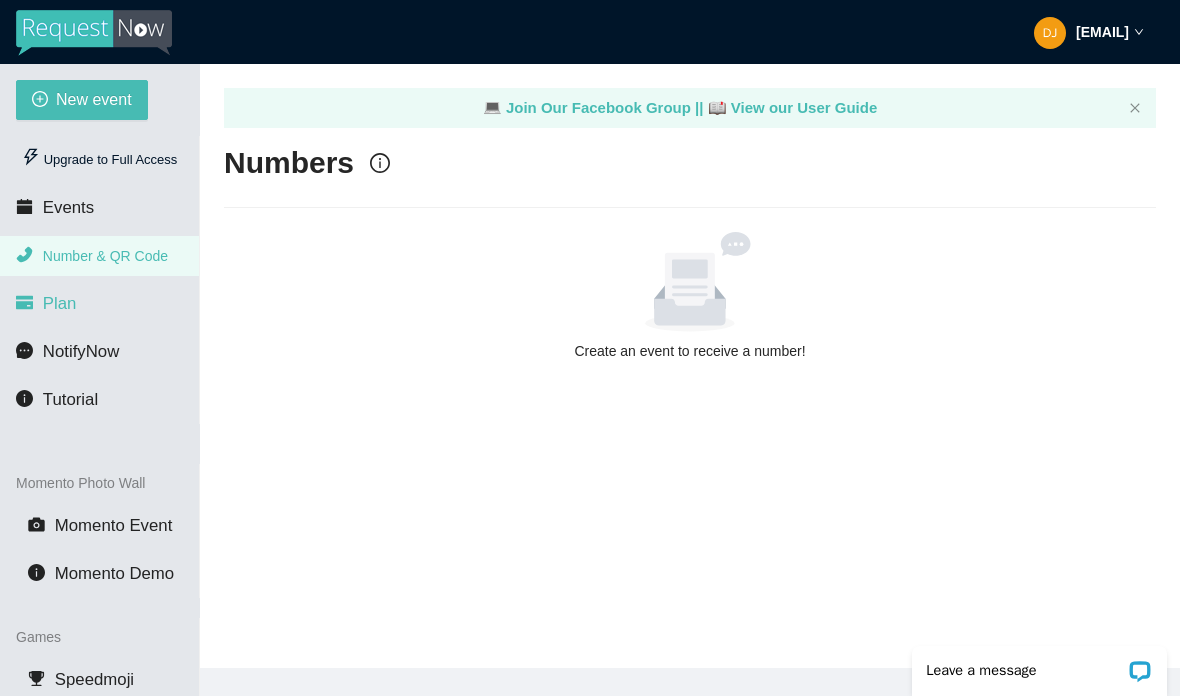 scroll, scrollTop: 0, scrollLeft: 0, axis: both 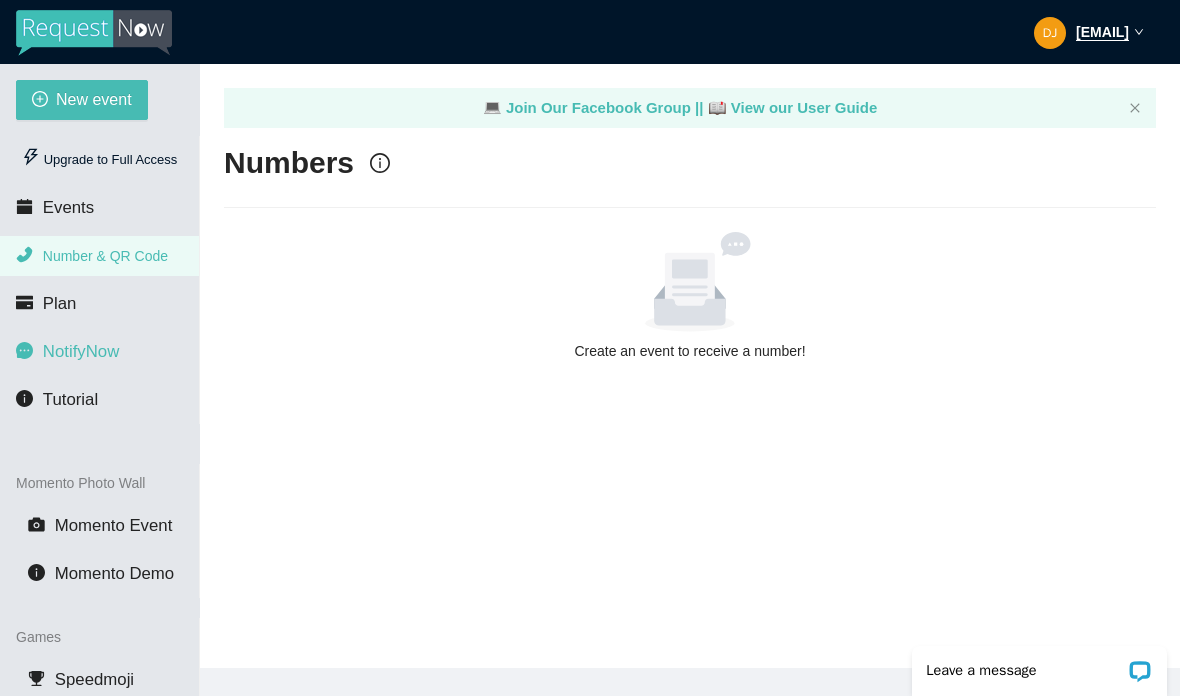 click on "NotifyNow" at bounding box center [81, 351] 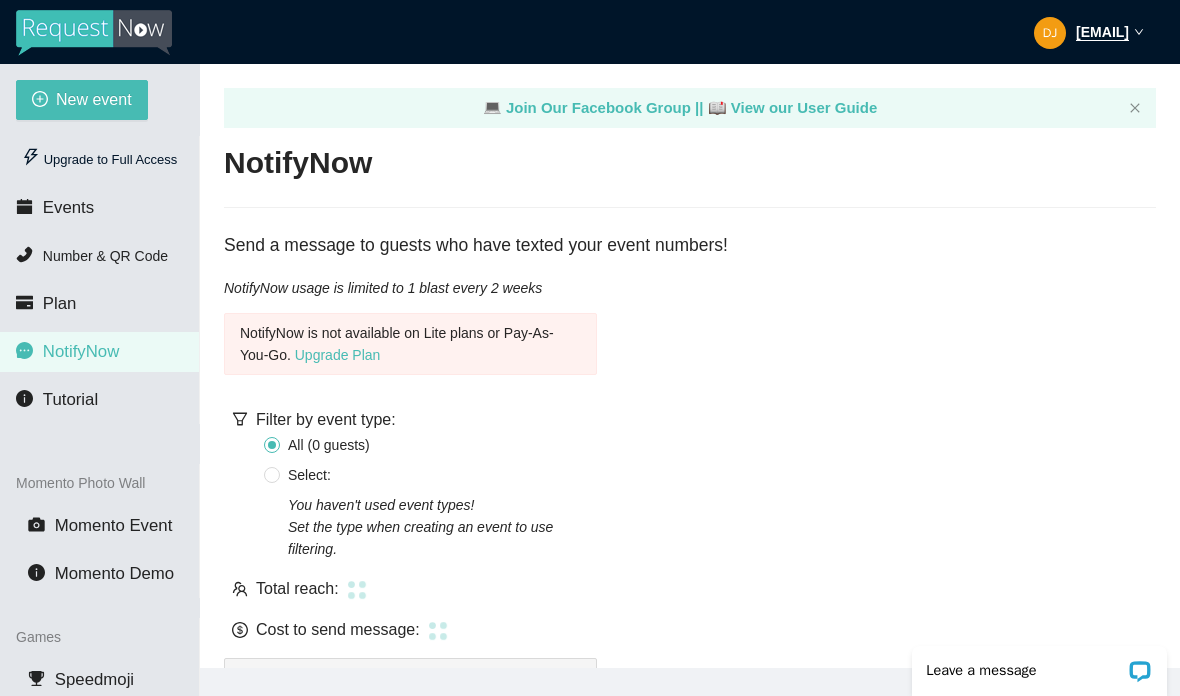 scroll, scrollTop: 0, scrollLeft: 0, axis: both 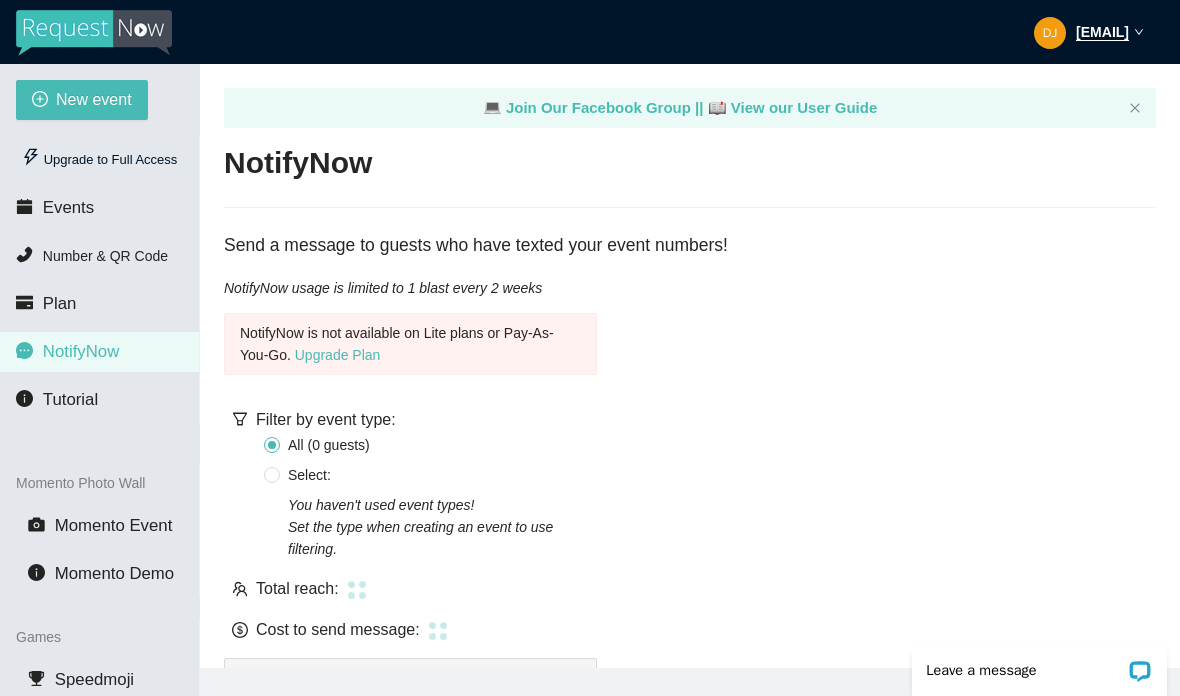 click on "Tutorial" at bounding box center [99, 400] 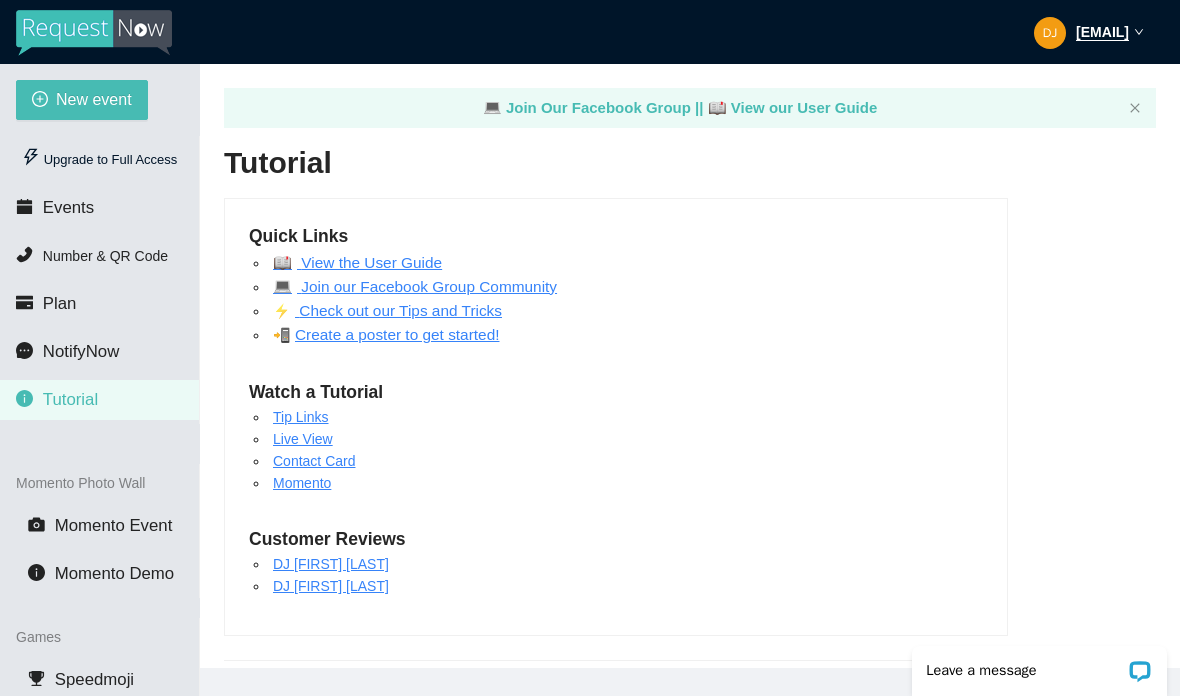 scroll, scrollTop: 0, scrollLeft: 0, axis: both 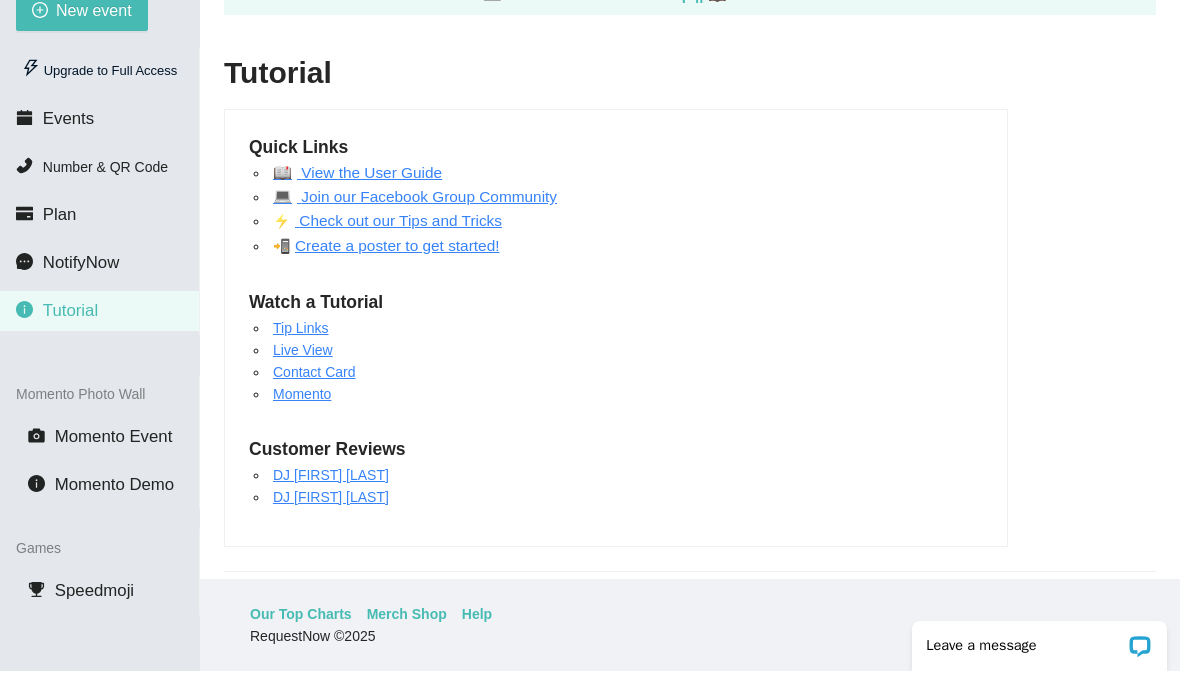 click on "Events" at bounding box center (55, 144) 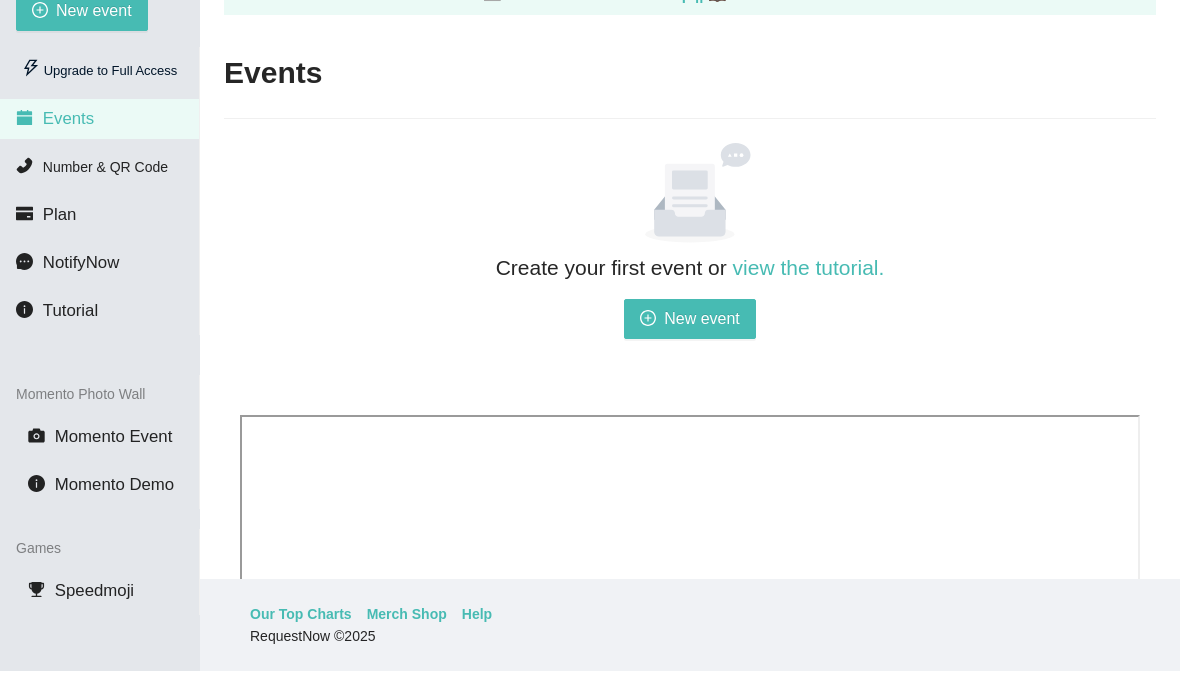 click on "Events" at bounding box center [99, 144] 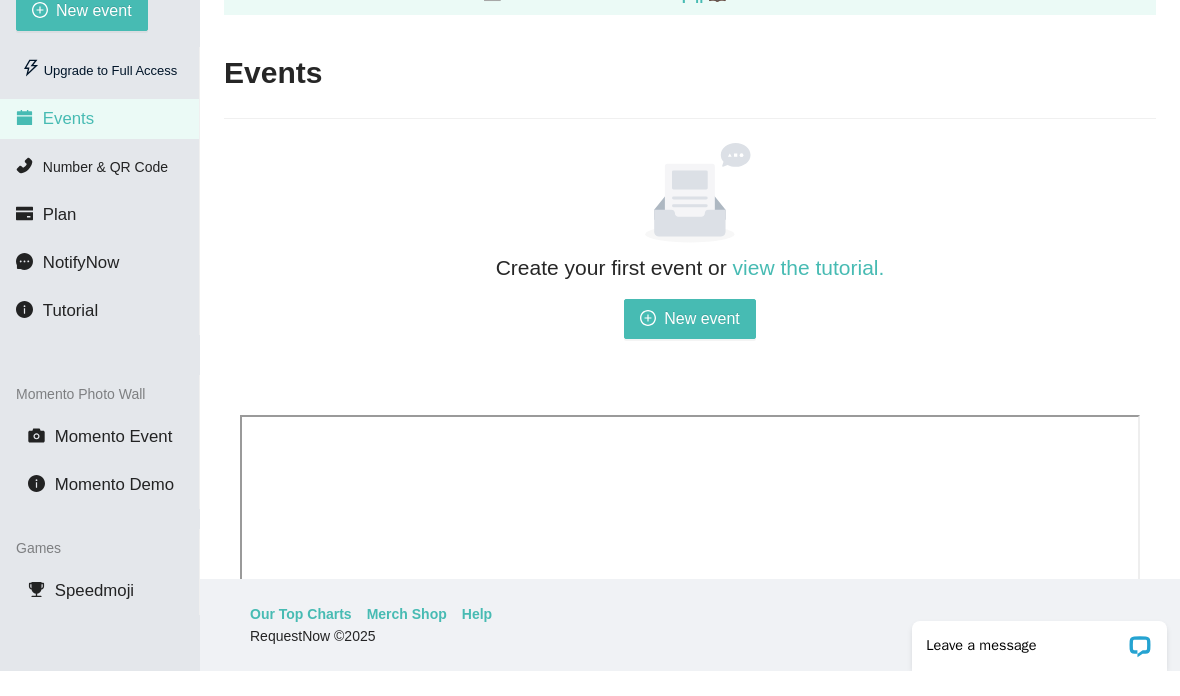 scroll, scrollTop: 0, scrollLeft: 0, axis: both 